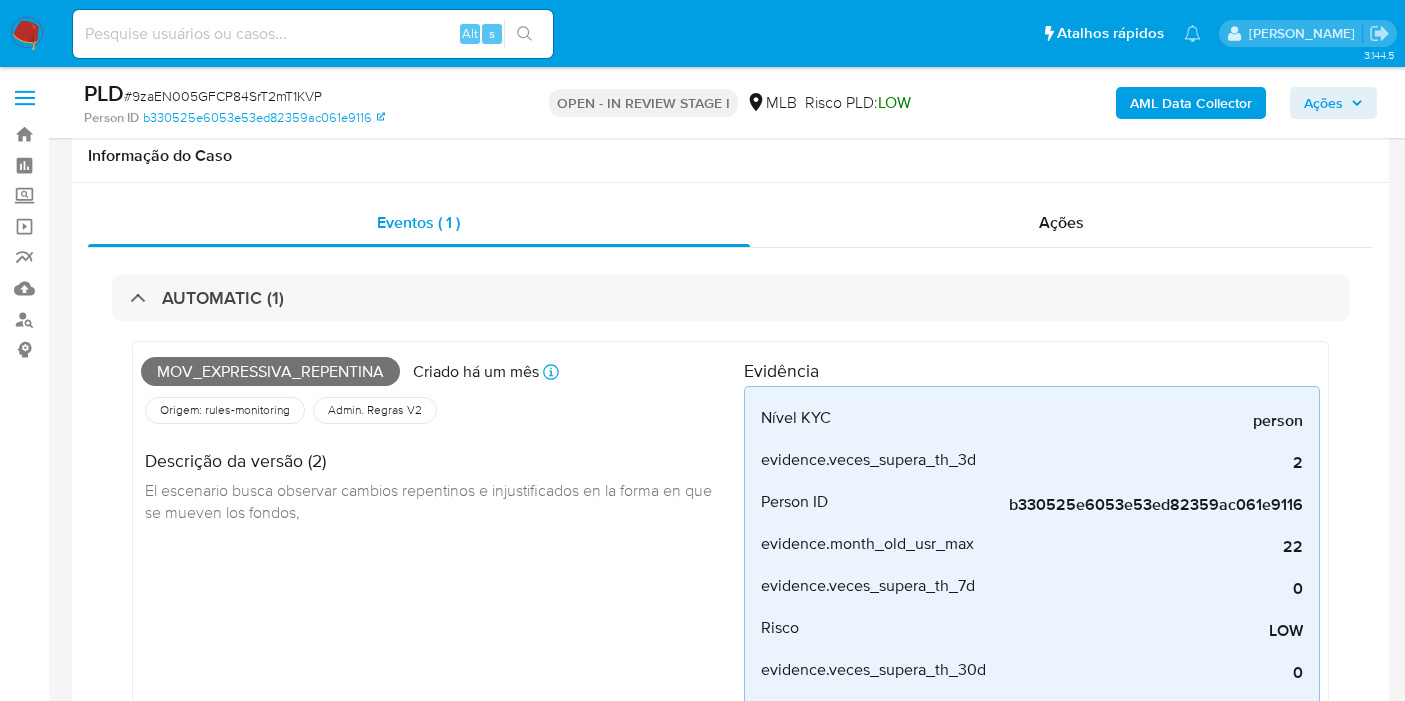 scroll, scrollTop: 844, scrollLeft: 0, axis: vertical 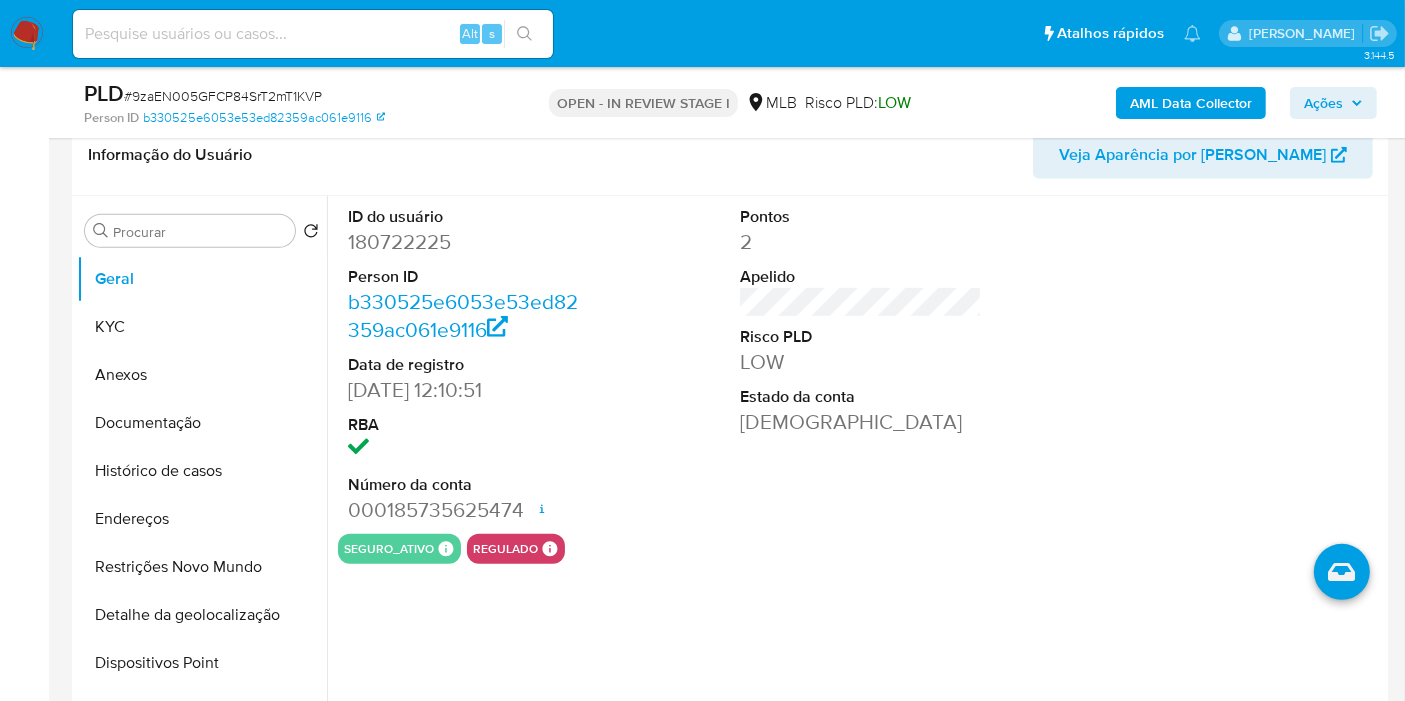 click on "Ações" at bounding box center (1333, 103) 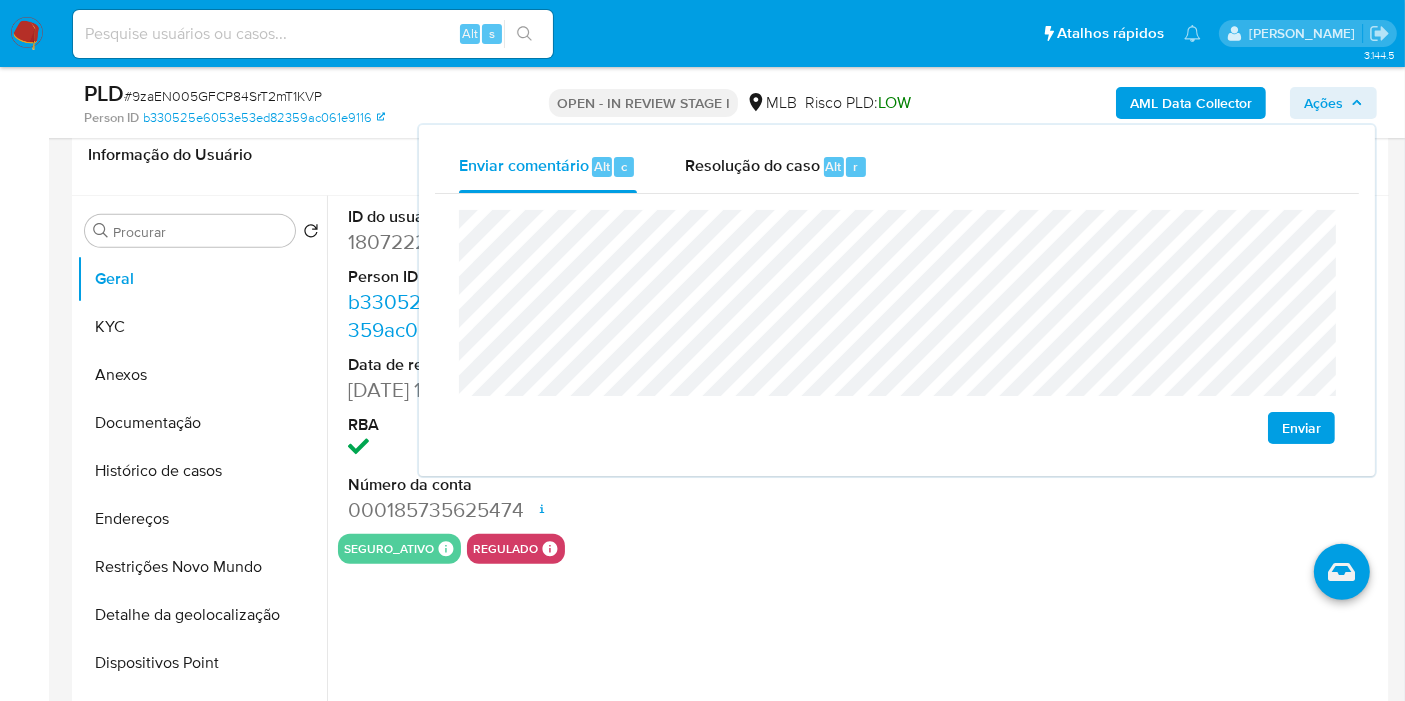 click on "Ações" at bounding box center (1333, 103) 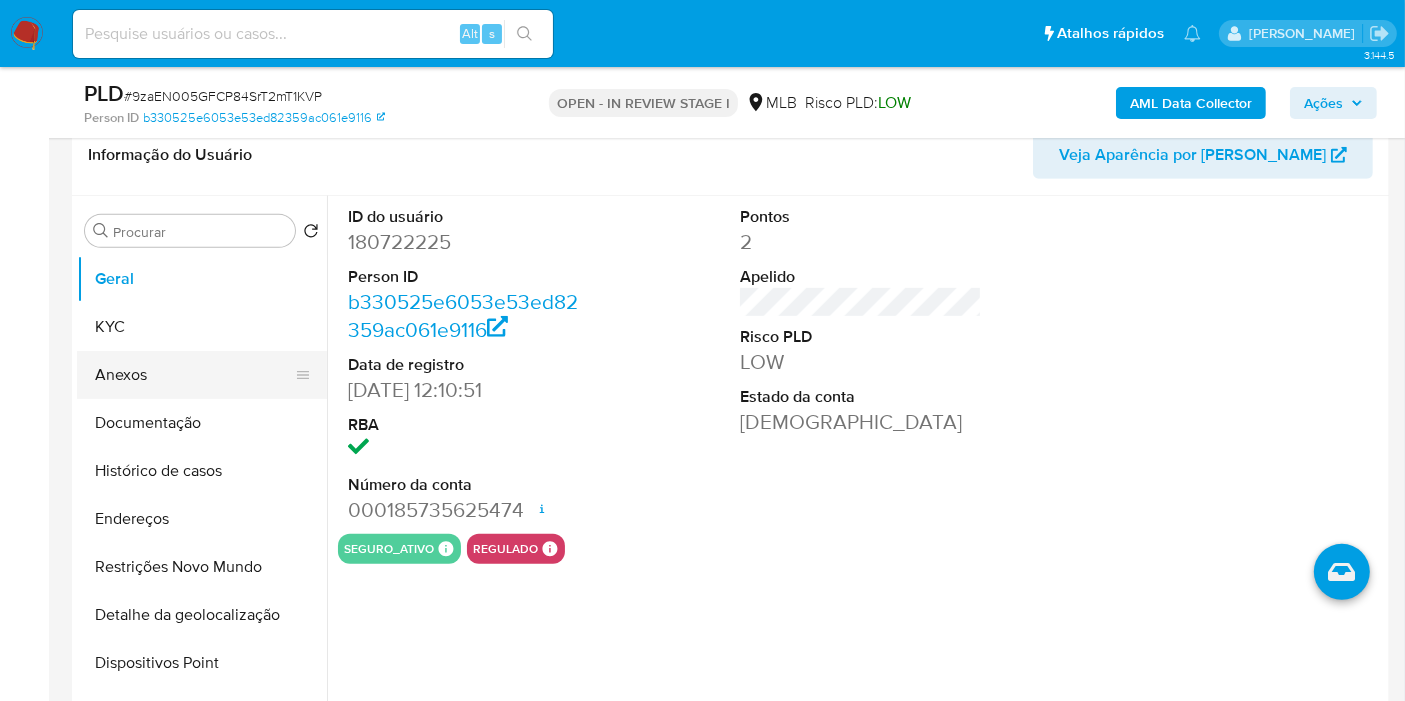 click on "Anexos" at bounding box center (194, 375) 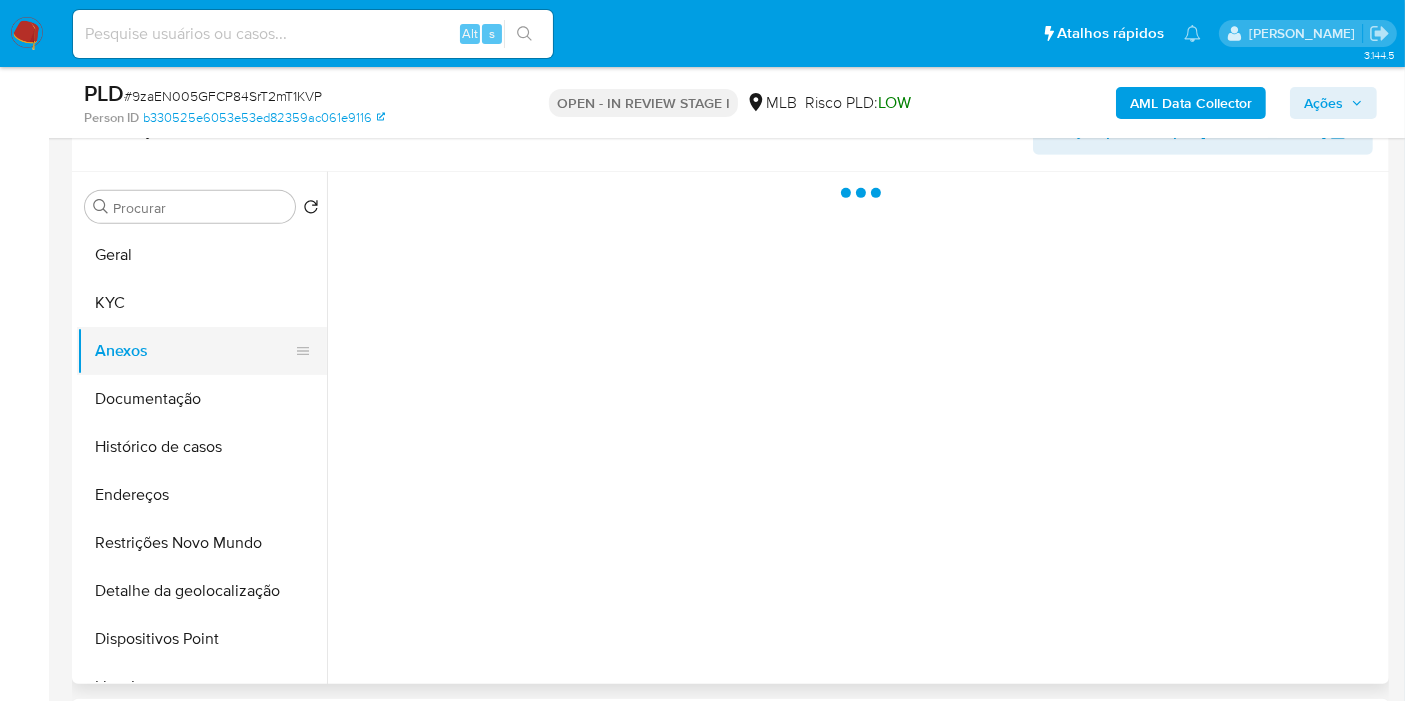 click on "Anexos" at bounding box center [194, 351] 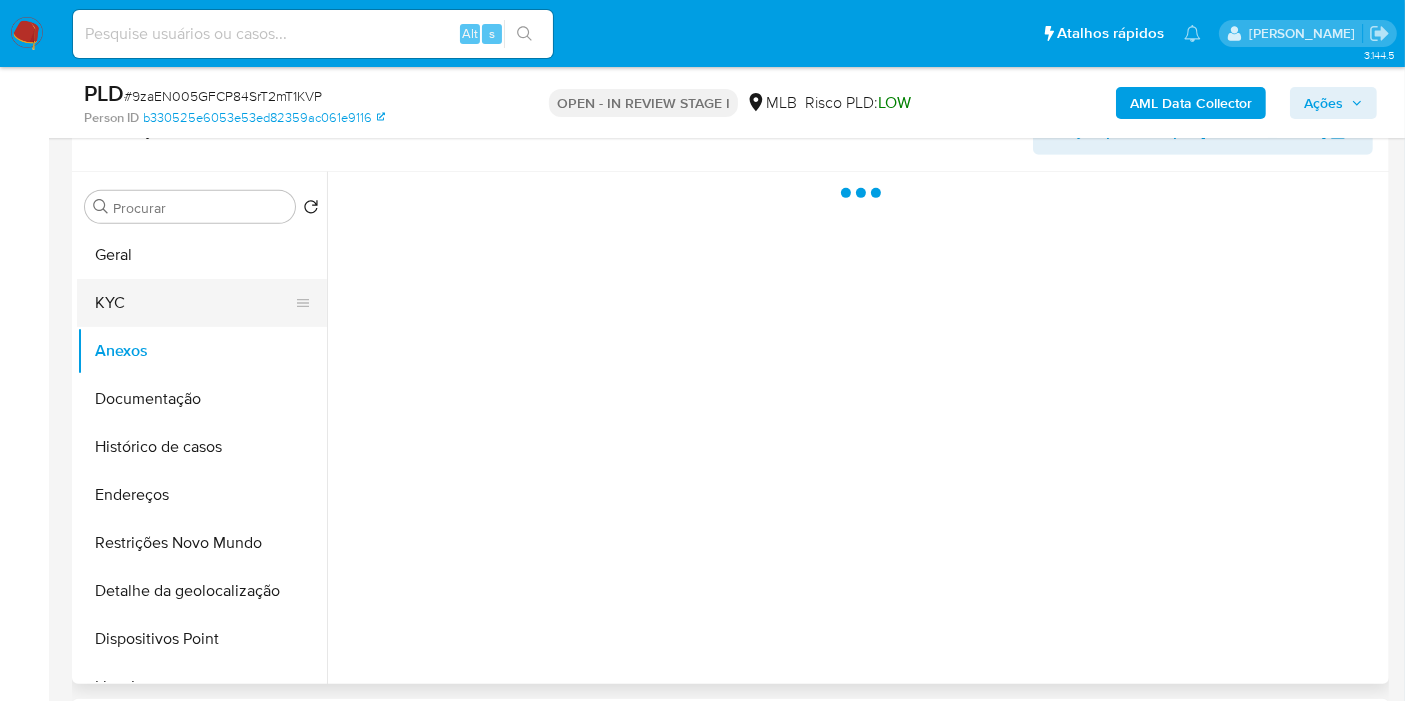 click on "KYC" at bounding box center [194, 303] 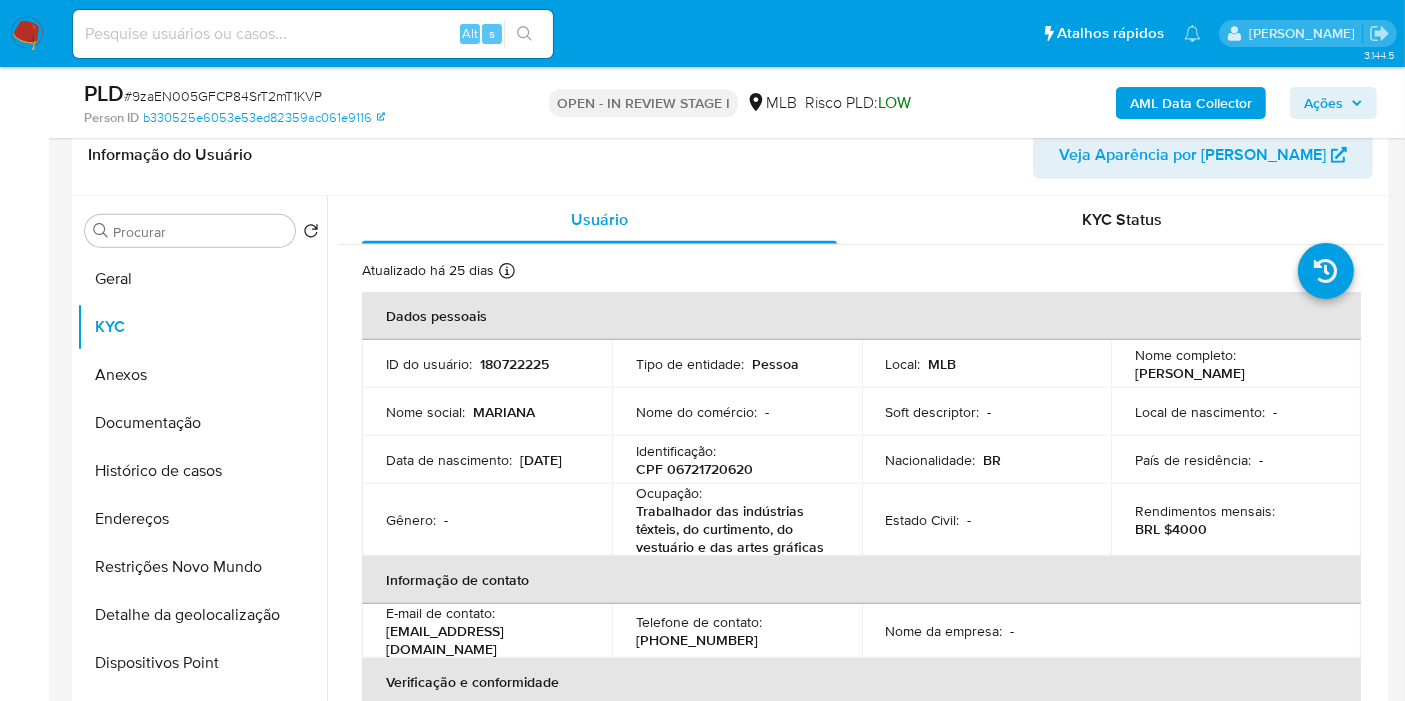 click on "CPF 06721720620" at bounding box center (694, 469) 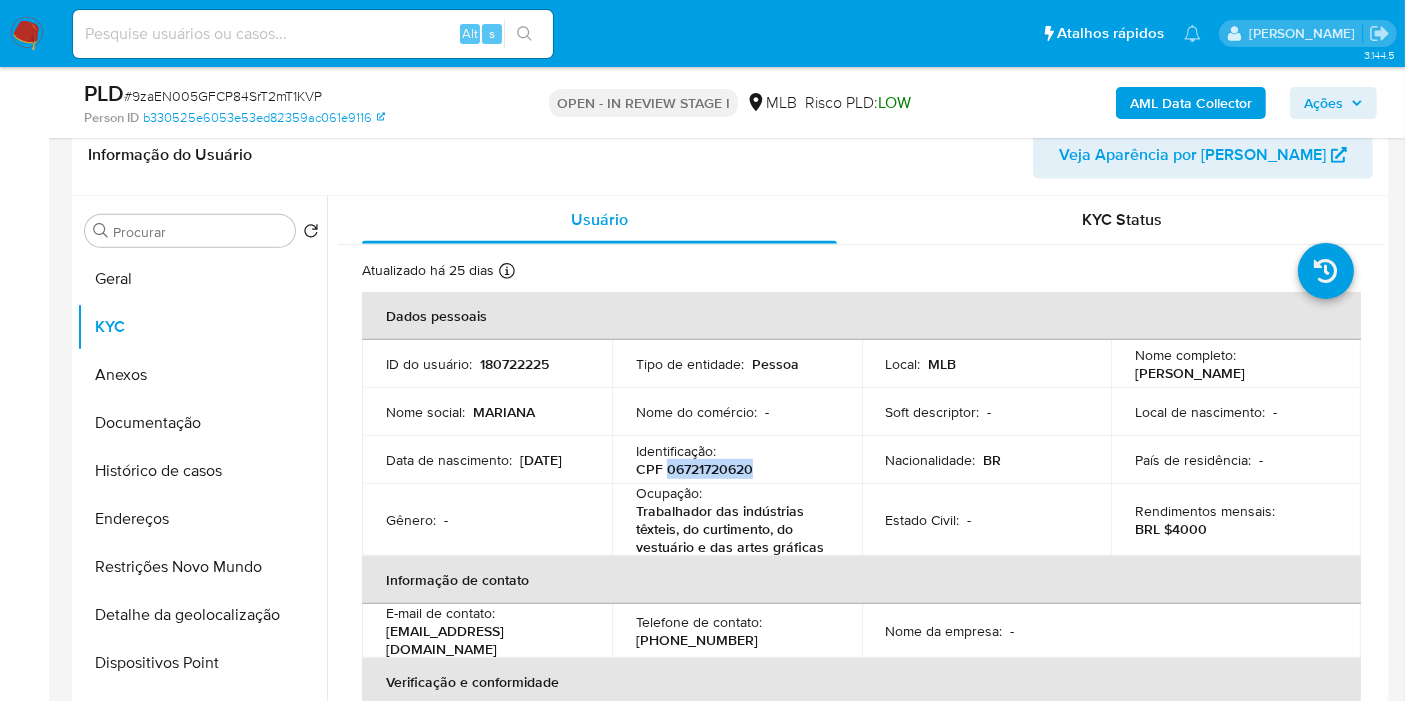 click on "CPF 06721720620" at bounding box center [694, 469] 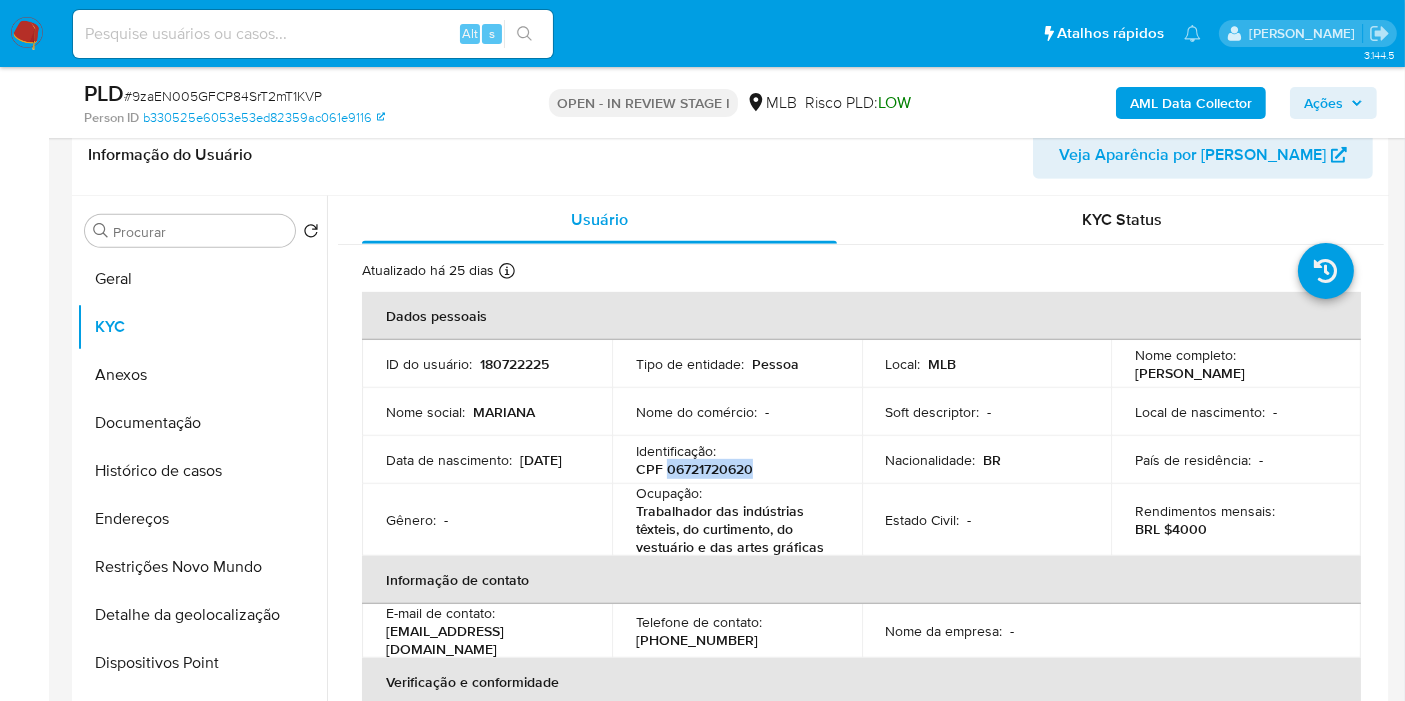 click on "Ações" at bounding box center [1323, 103] 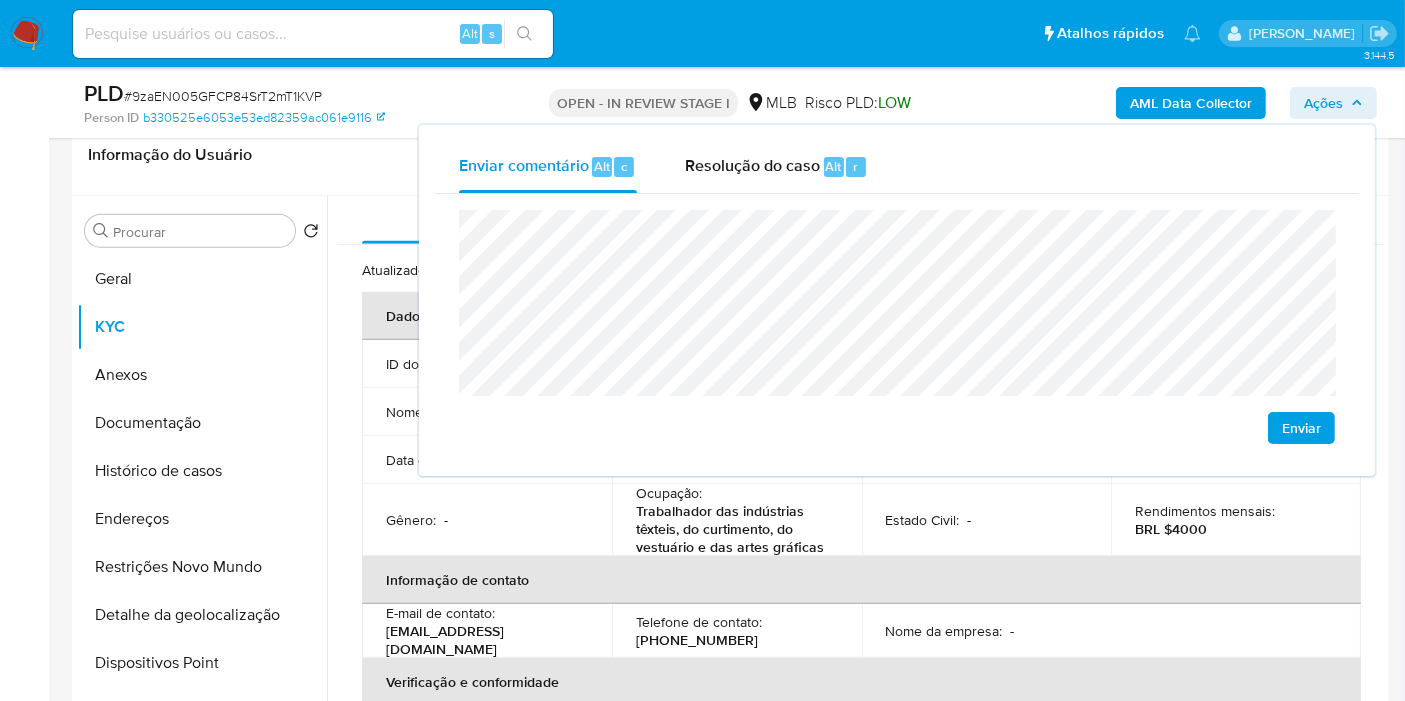click on "Gênero :    -" at bounding box center (487, 520) 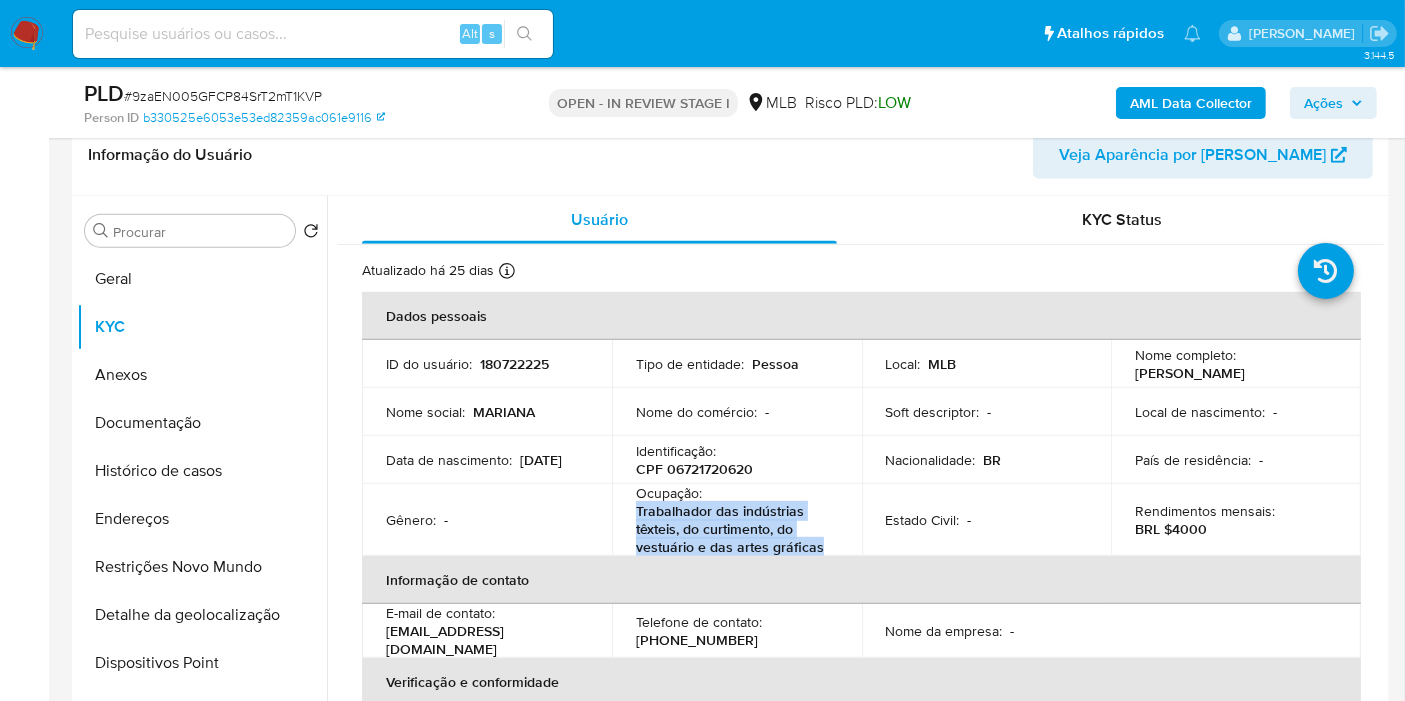 drag, startPoint x: 624, startPoint y: 510, endPoint x: 824, endPoint y: 552, distance: 204.36243 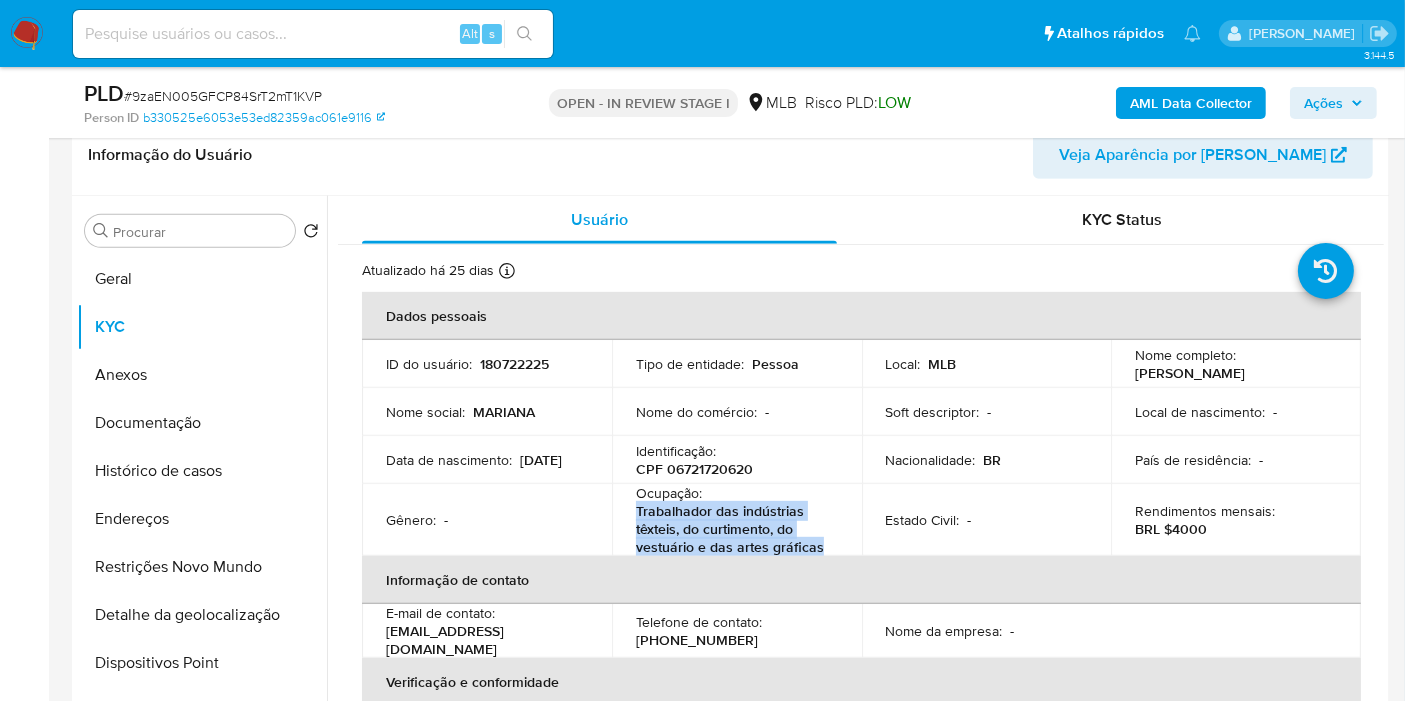 click on "Ações" at bounding box center [1323, 103] 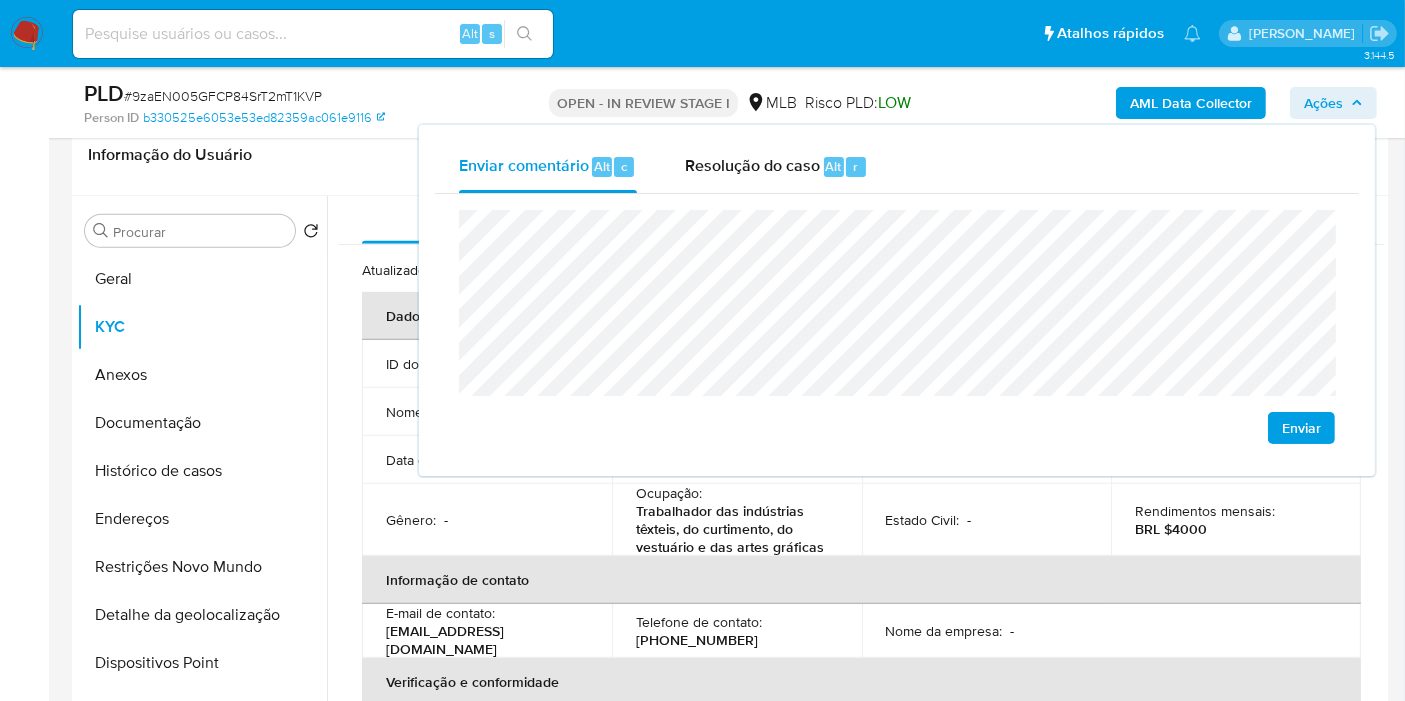 click on "Uberl â ndia" 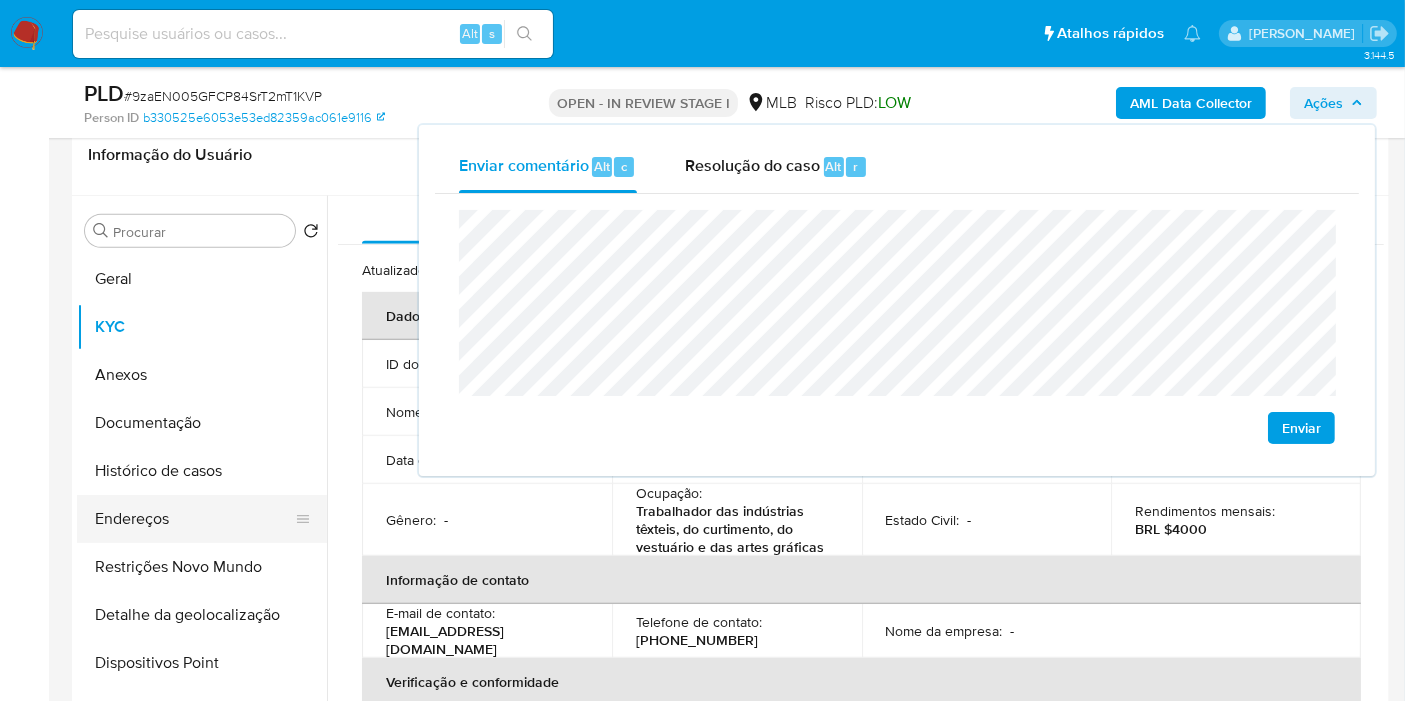 click on "Endereços" at bounding box center [194, 519] 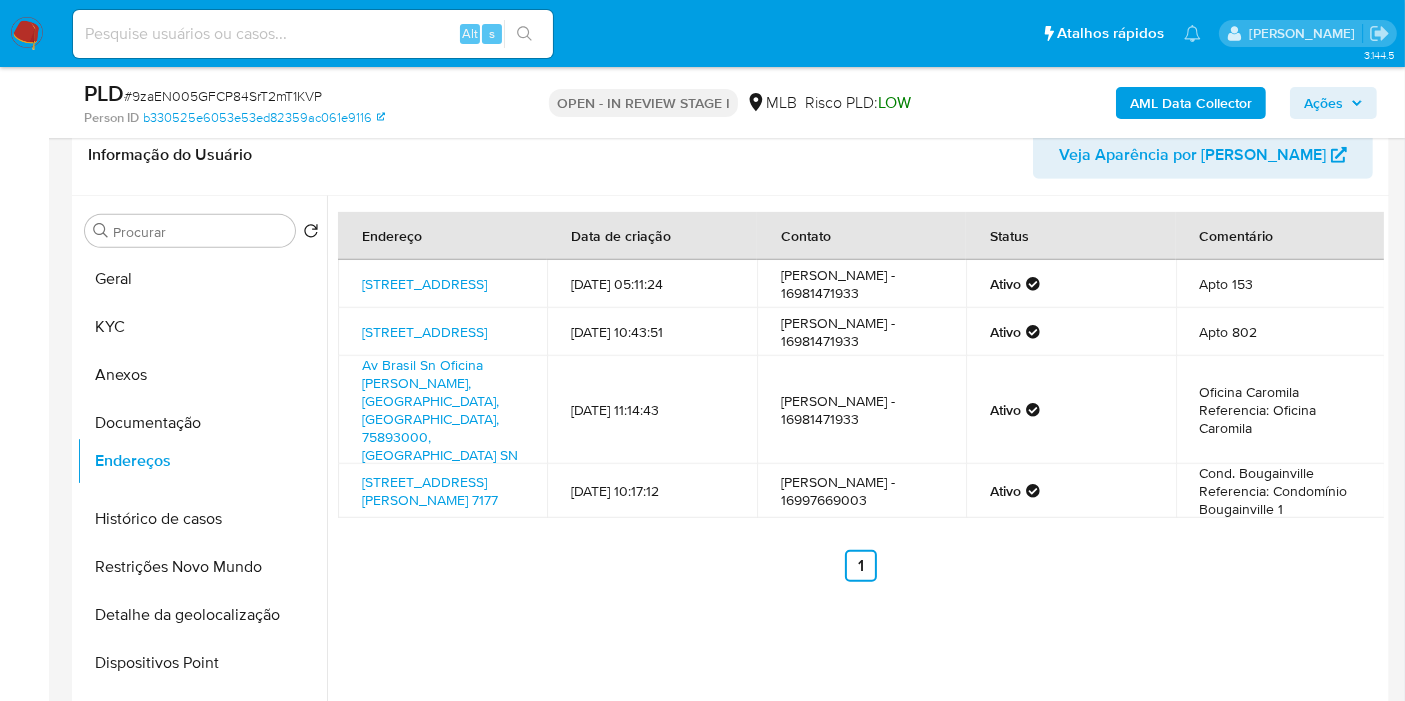 drag, startPoint x: 297, startPoint y: 520, endPoint x: 288, endPoint y: 464, distance: 56.718605 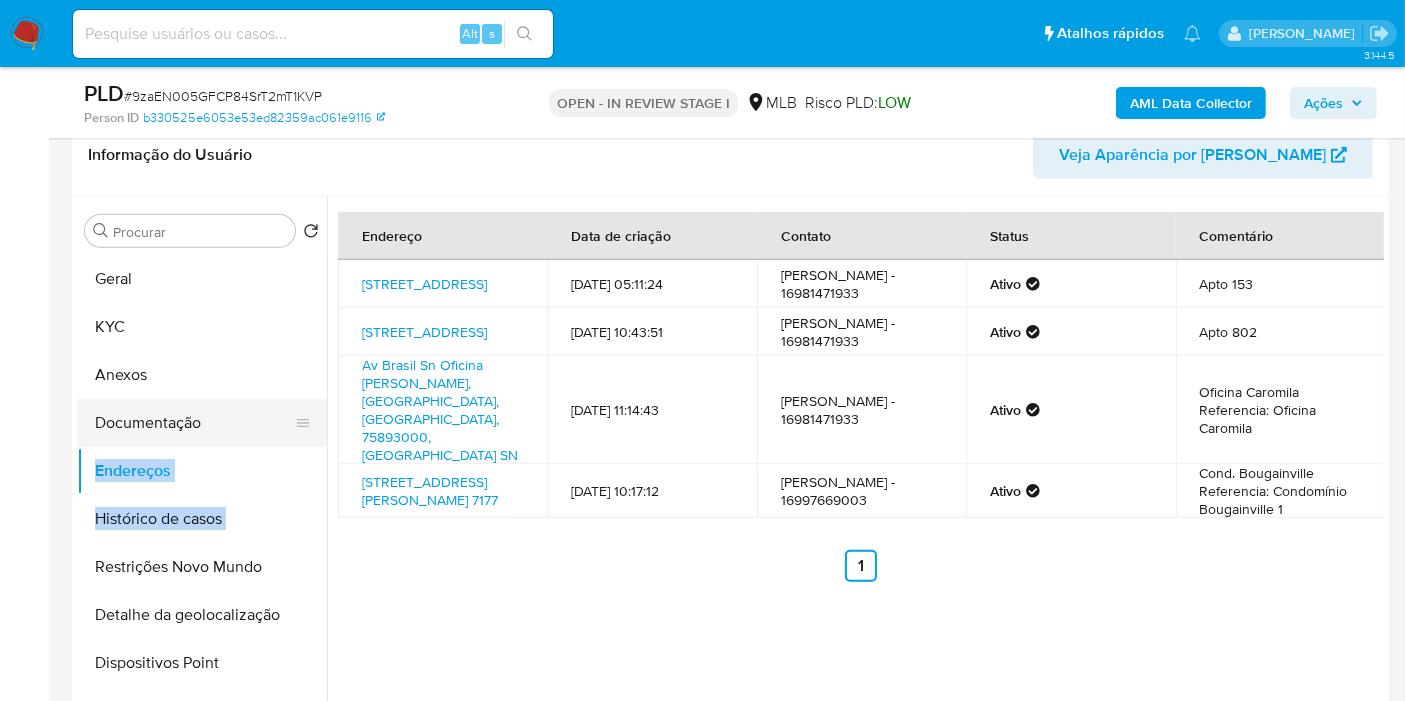click on "Documentação" at bounding box center [194, 423] 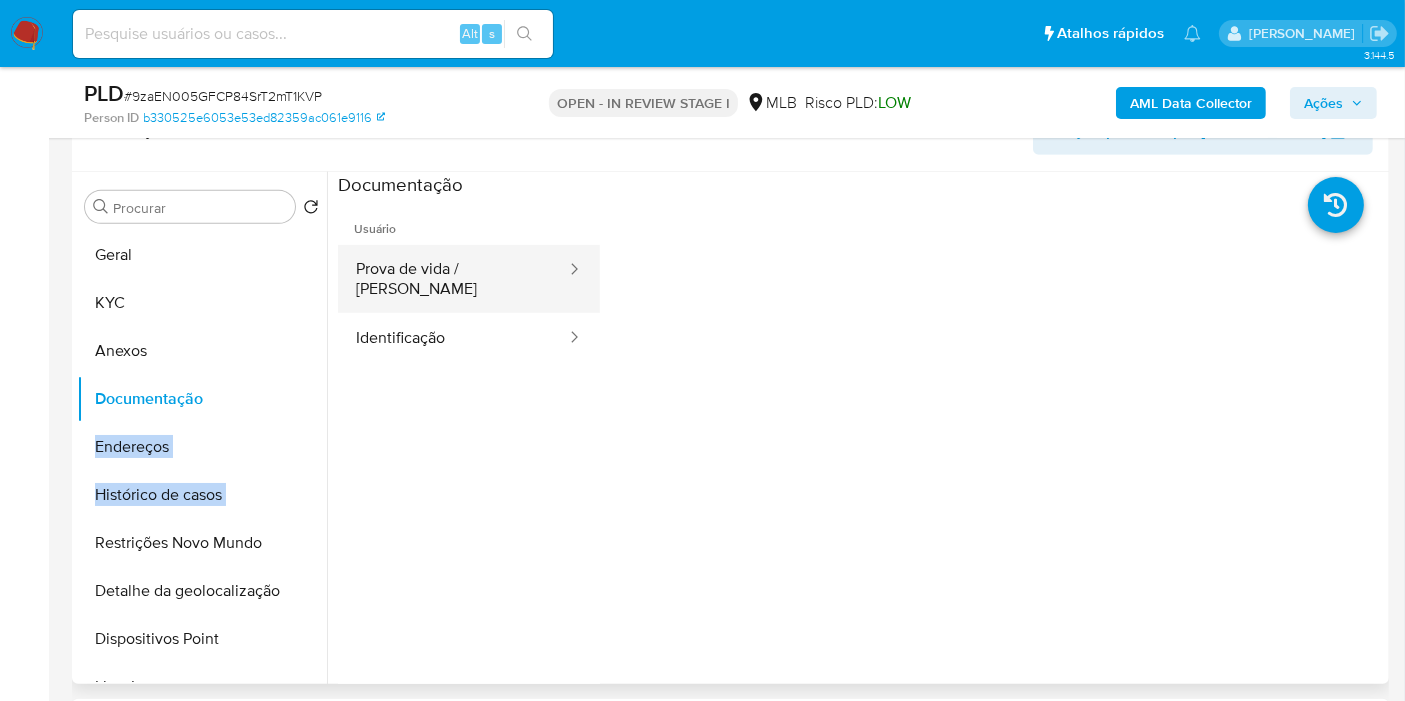 click on "Prova de vida / [PERSON_NAME]" at bounding box center (453, 279) 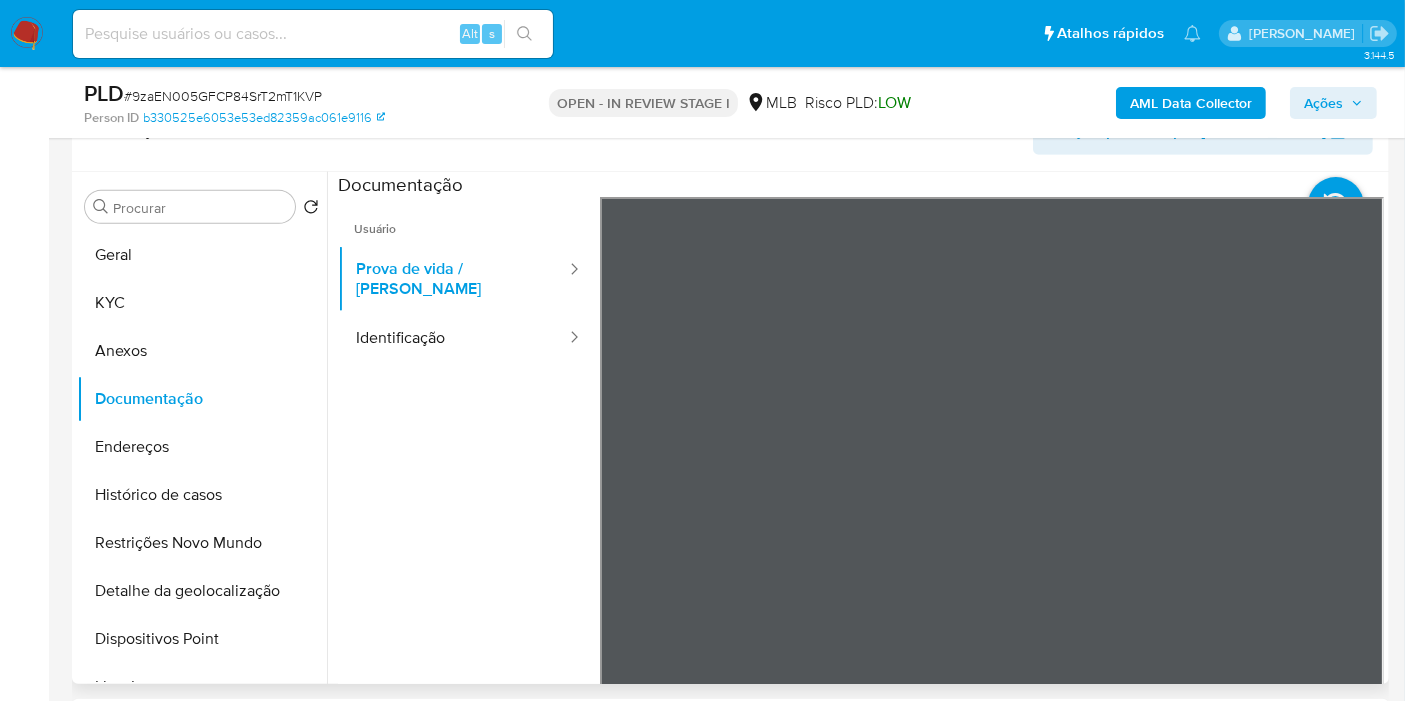click on "Usuário Prova de vida / Selfie Identificação" at bounding box center (469, 485) 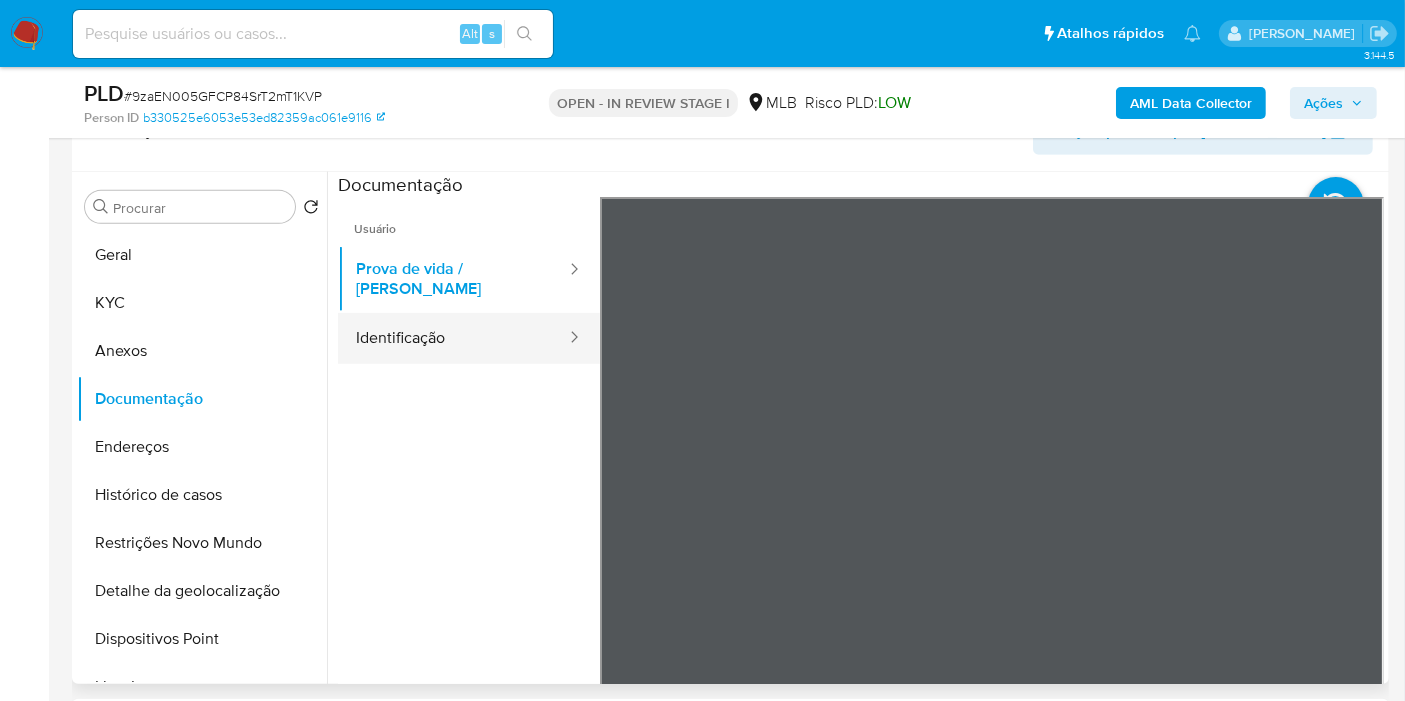 click on "Identificação" at bounding box center [453, 338] 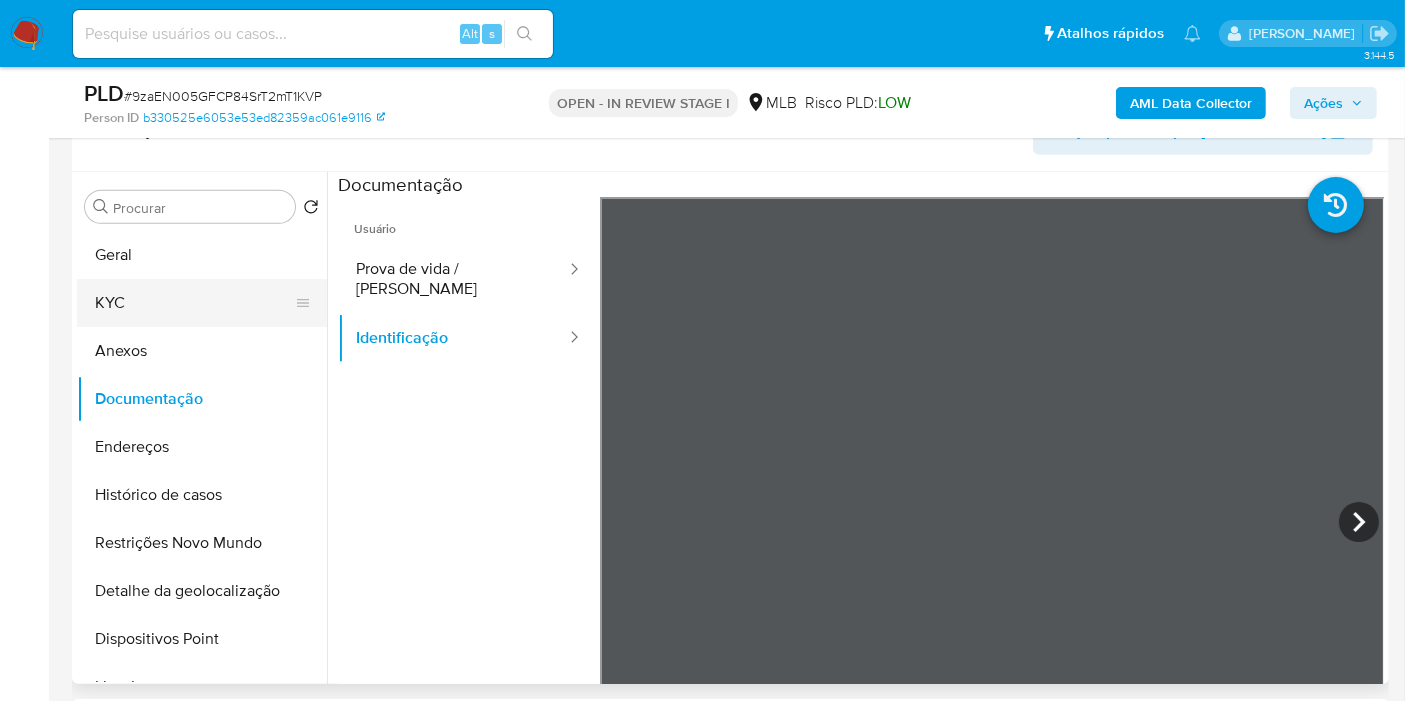 click on "KYC" at bounding box center [194, 303] 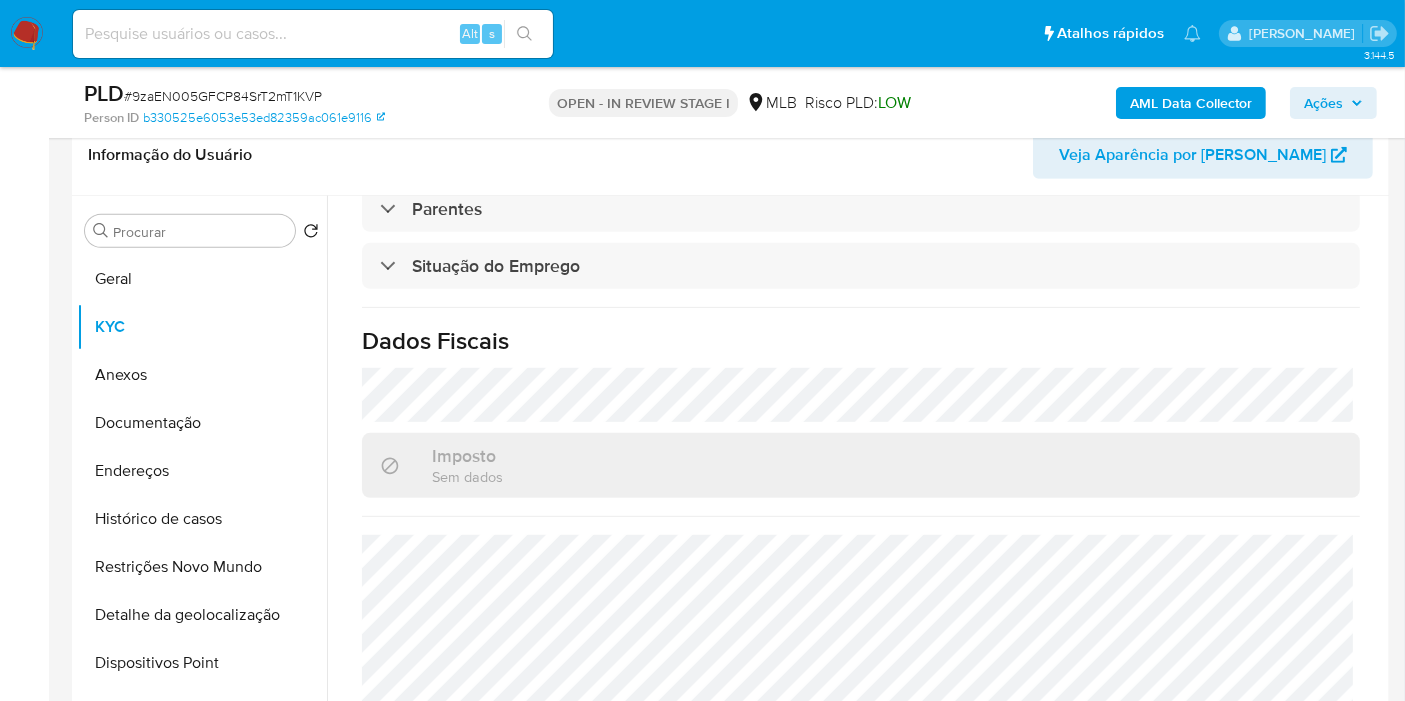 scroll, scrollTop: 937, scrollLeft: 0, axis: vertical 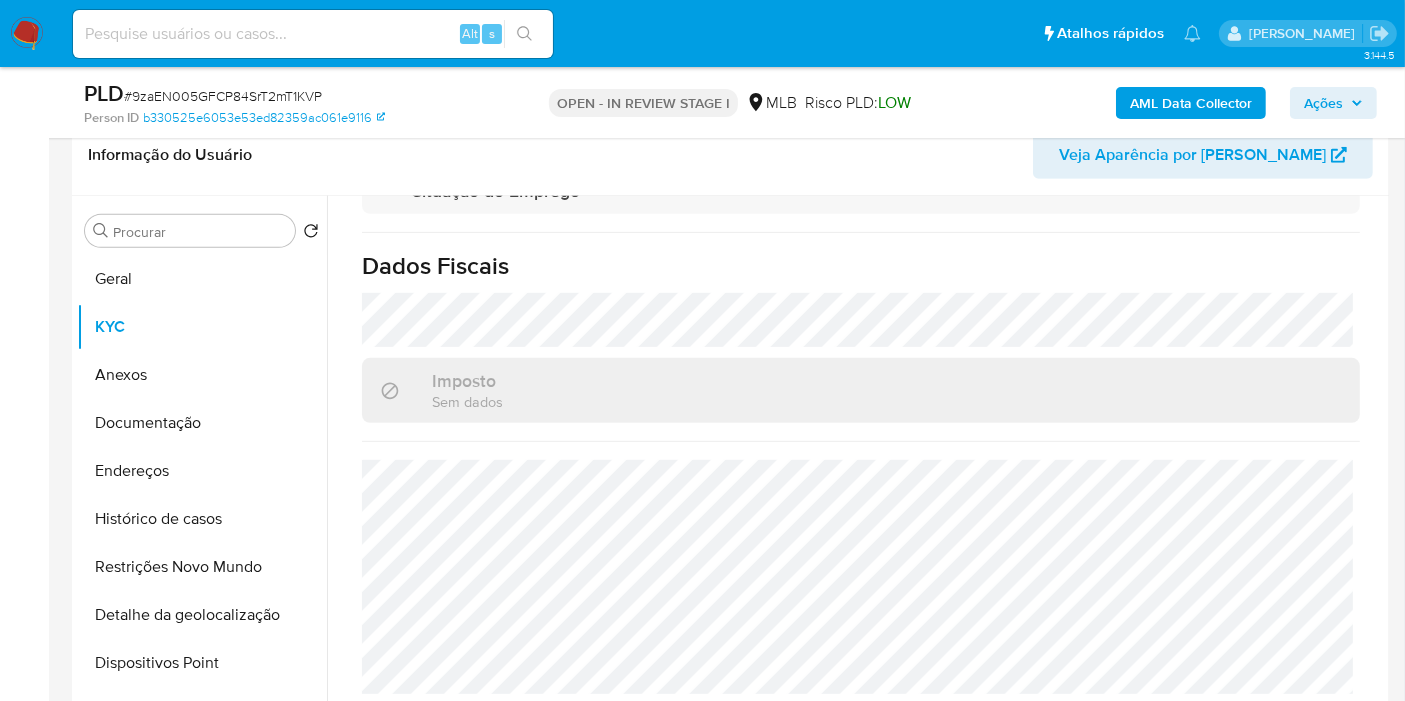 type 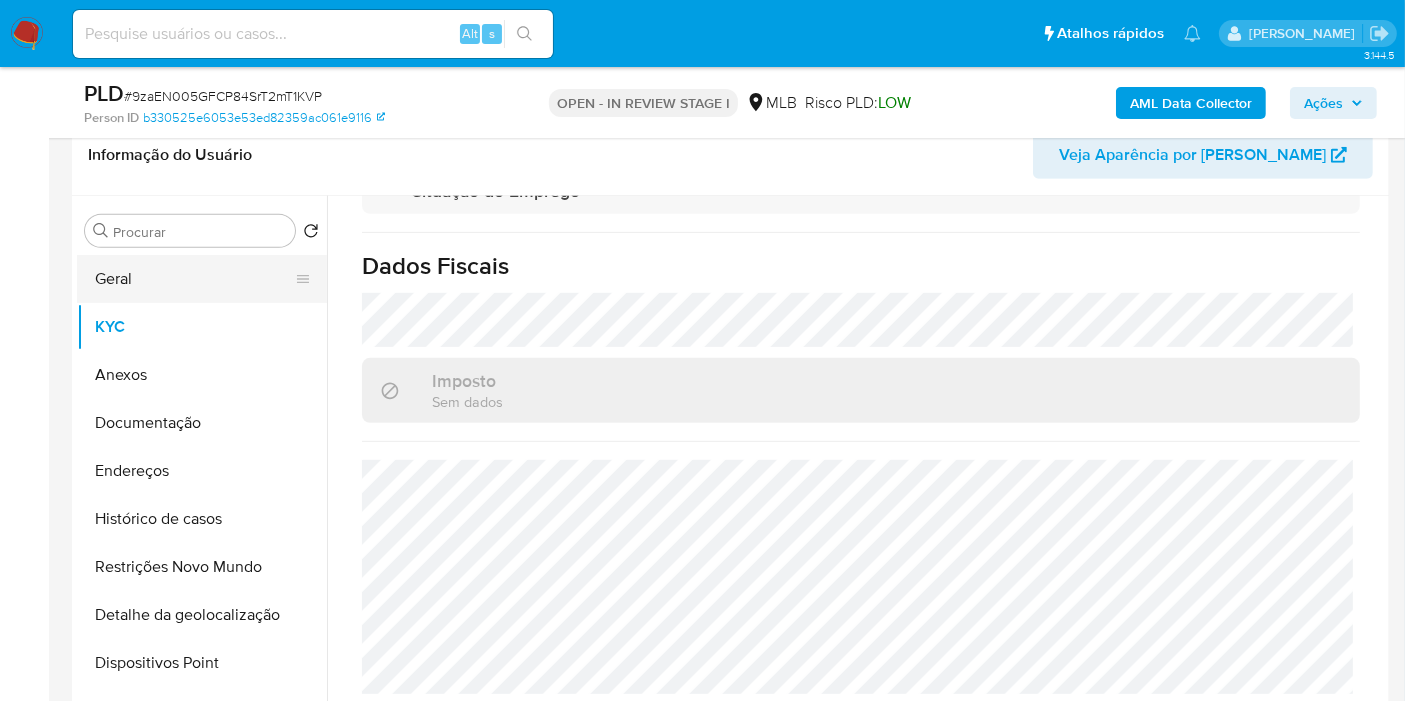 click on "Geral" at bounding box center (194, 279) 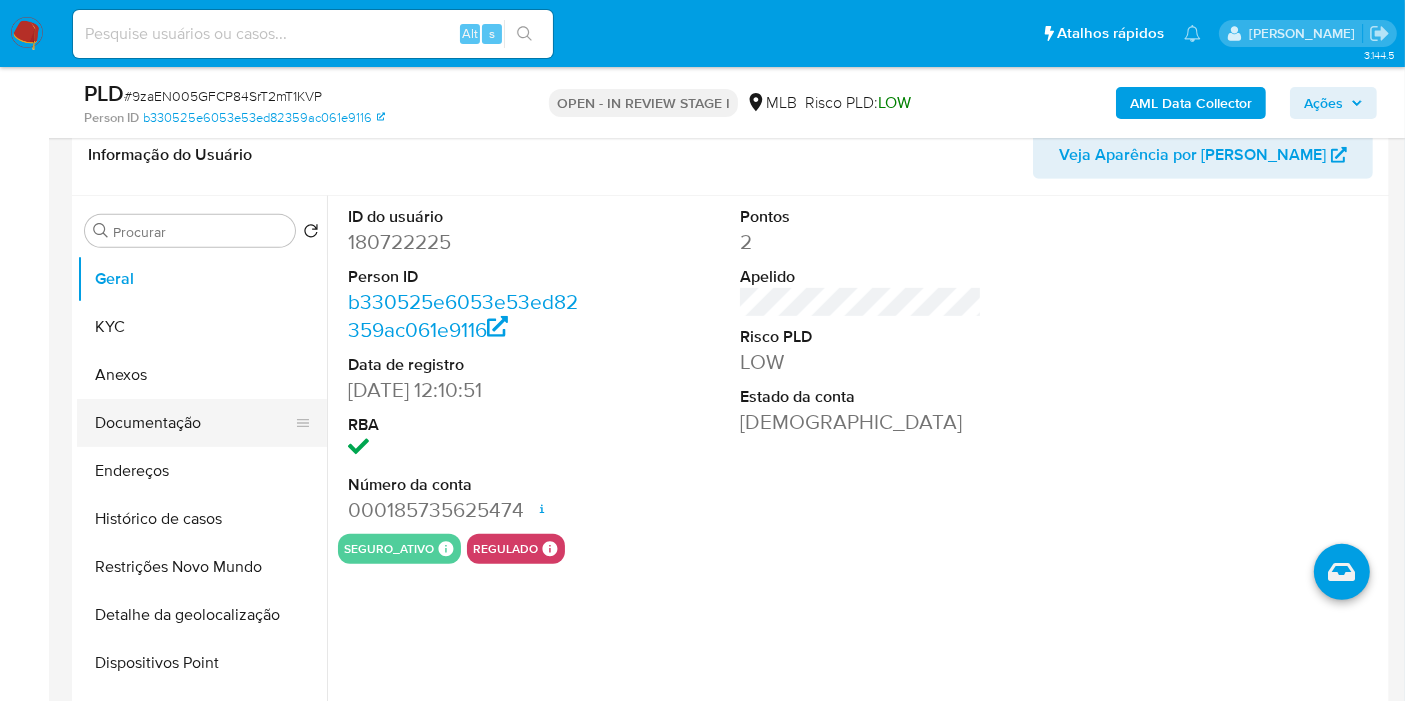 click on "Documentação" at bounding box center [194, 423] 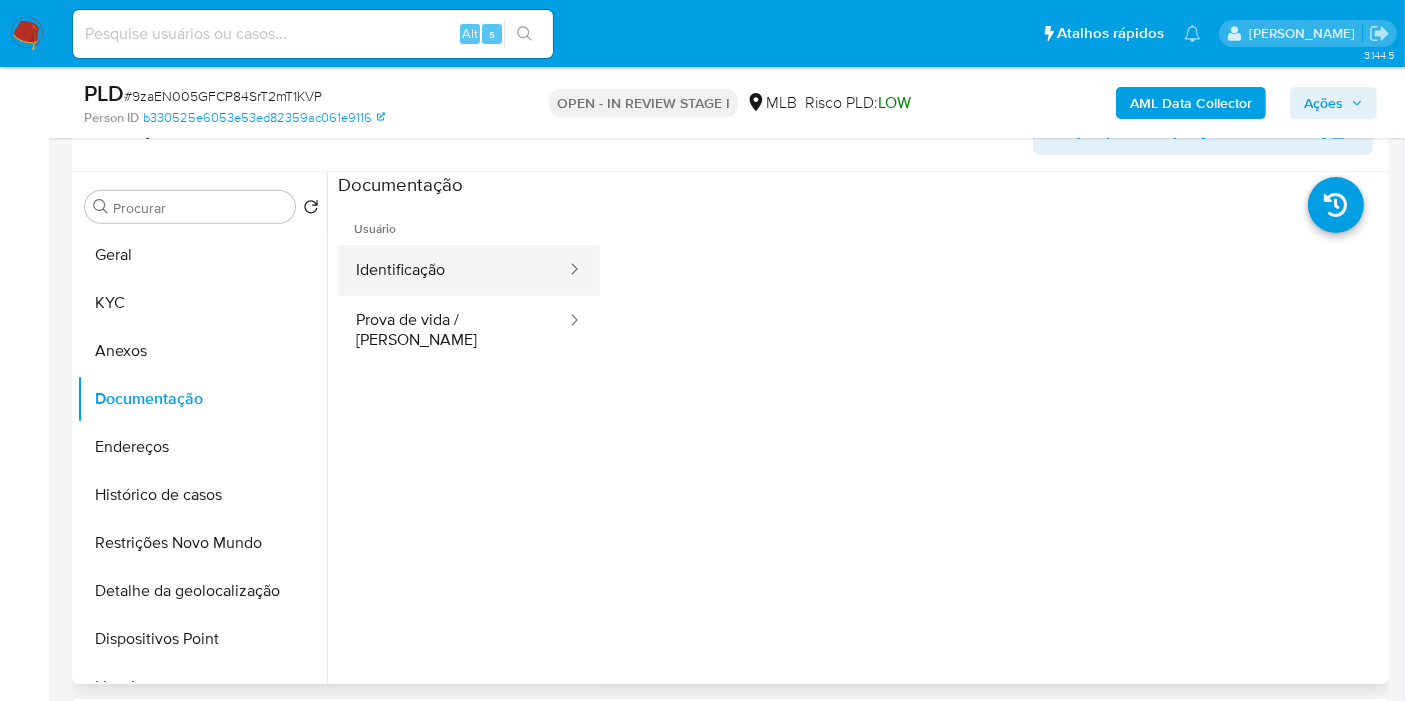 click on "Identificação" at bounding box center (453, 270) 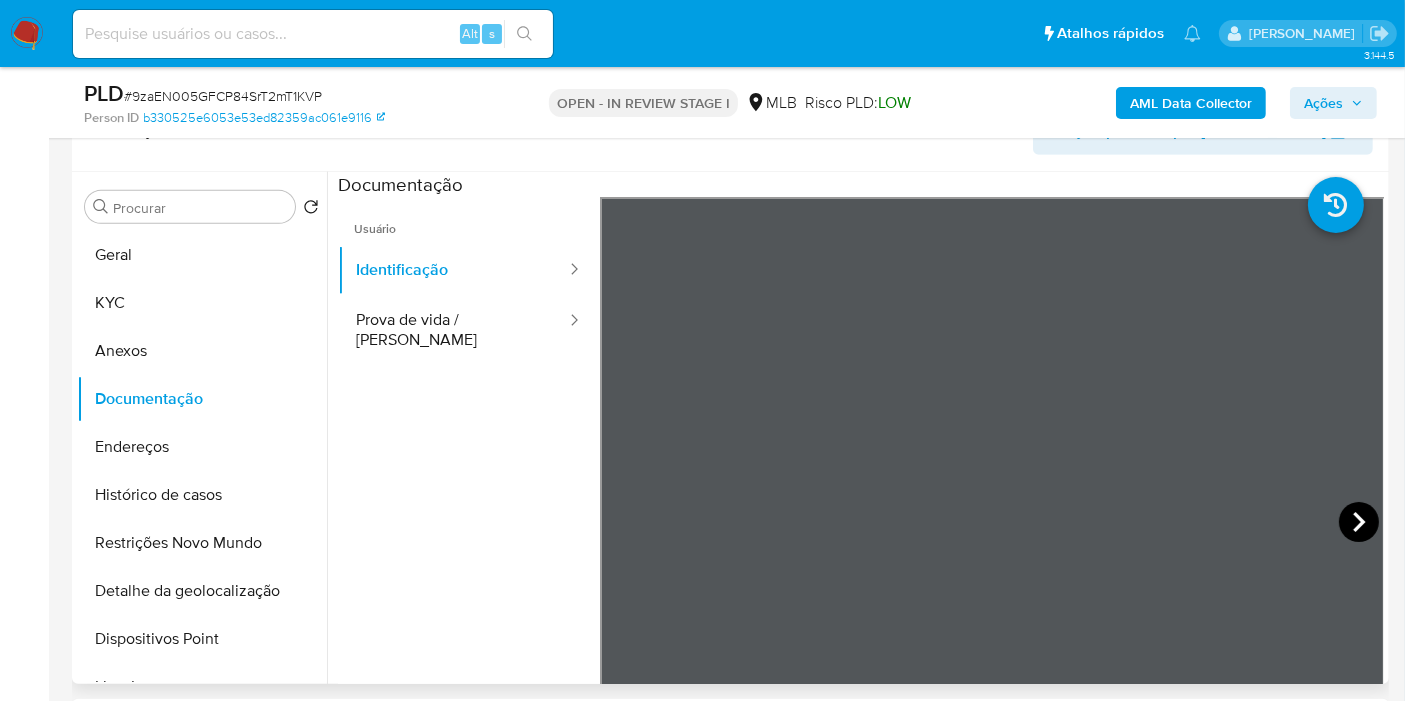 click 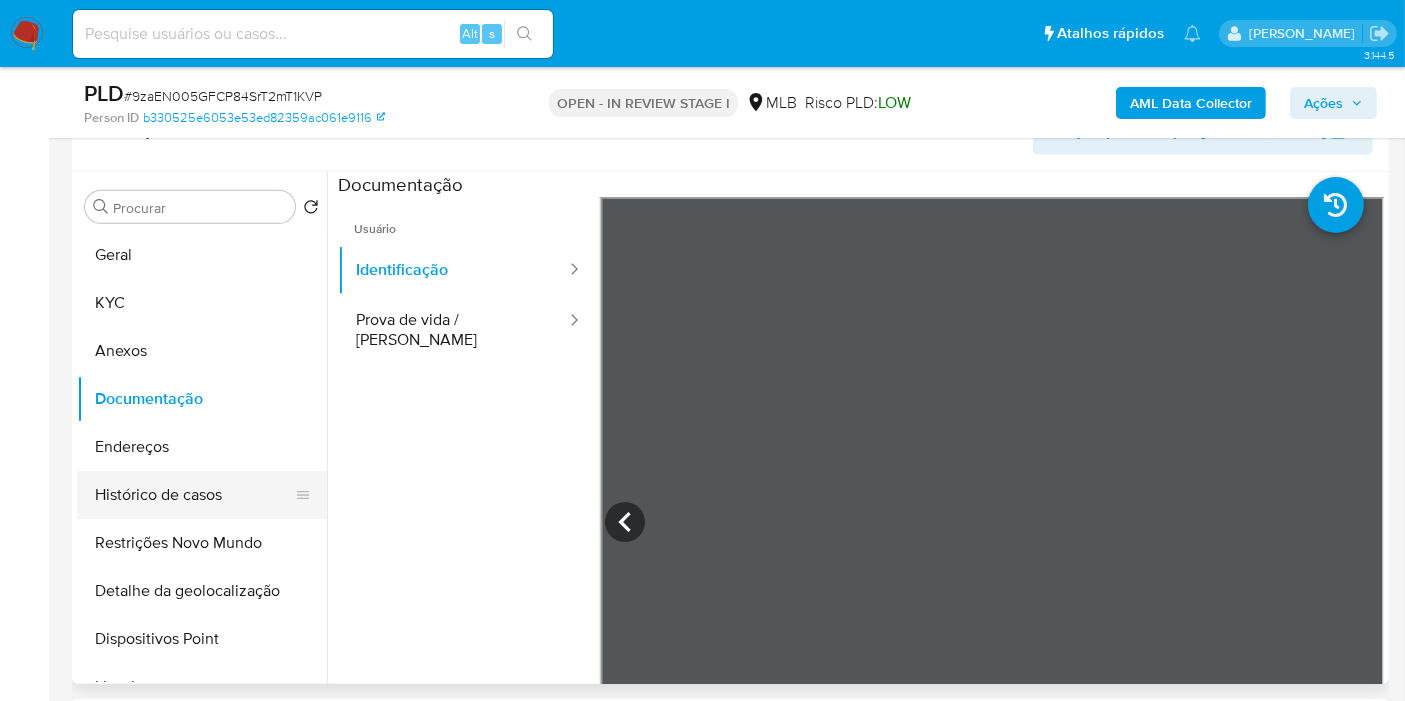 click on "Histórico de casos" at bounding box center [194, 495] 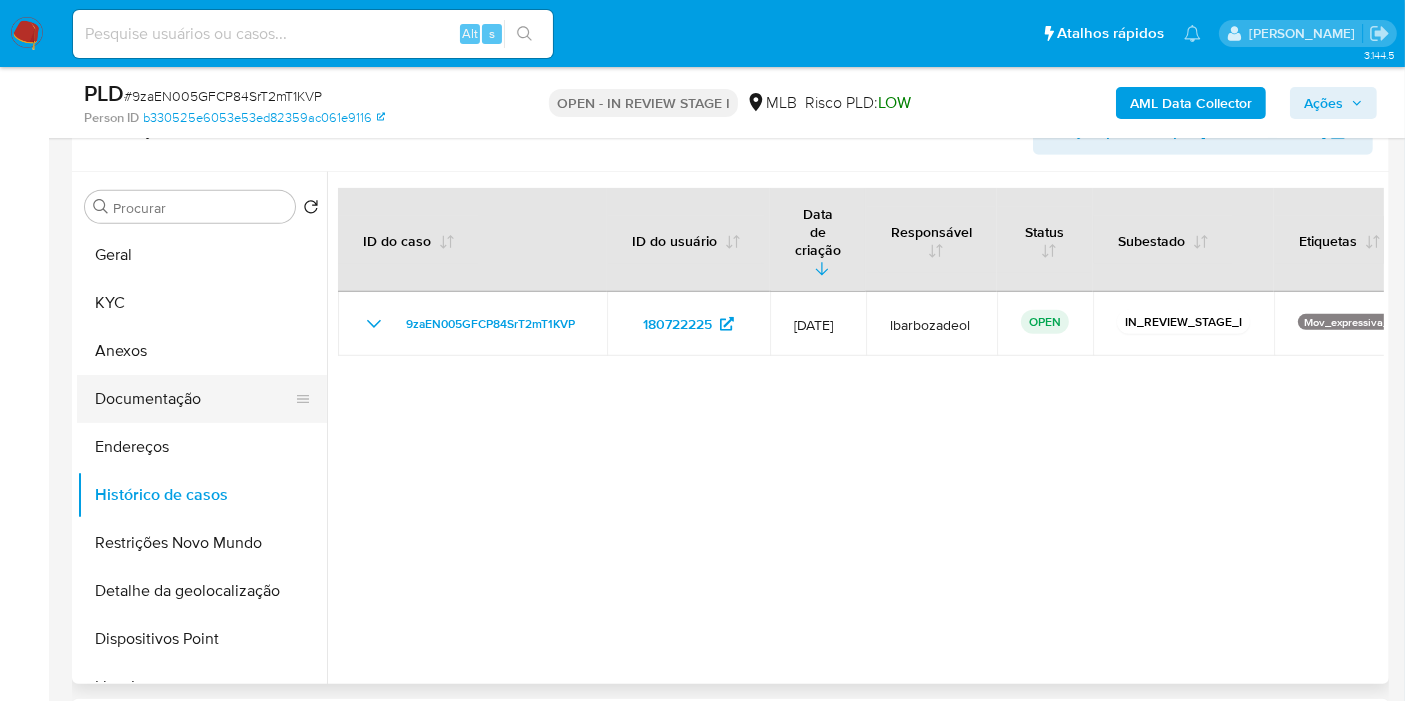 click on "Documentação" at bounding box center [194, 399] 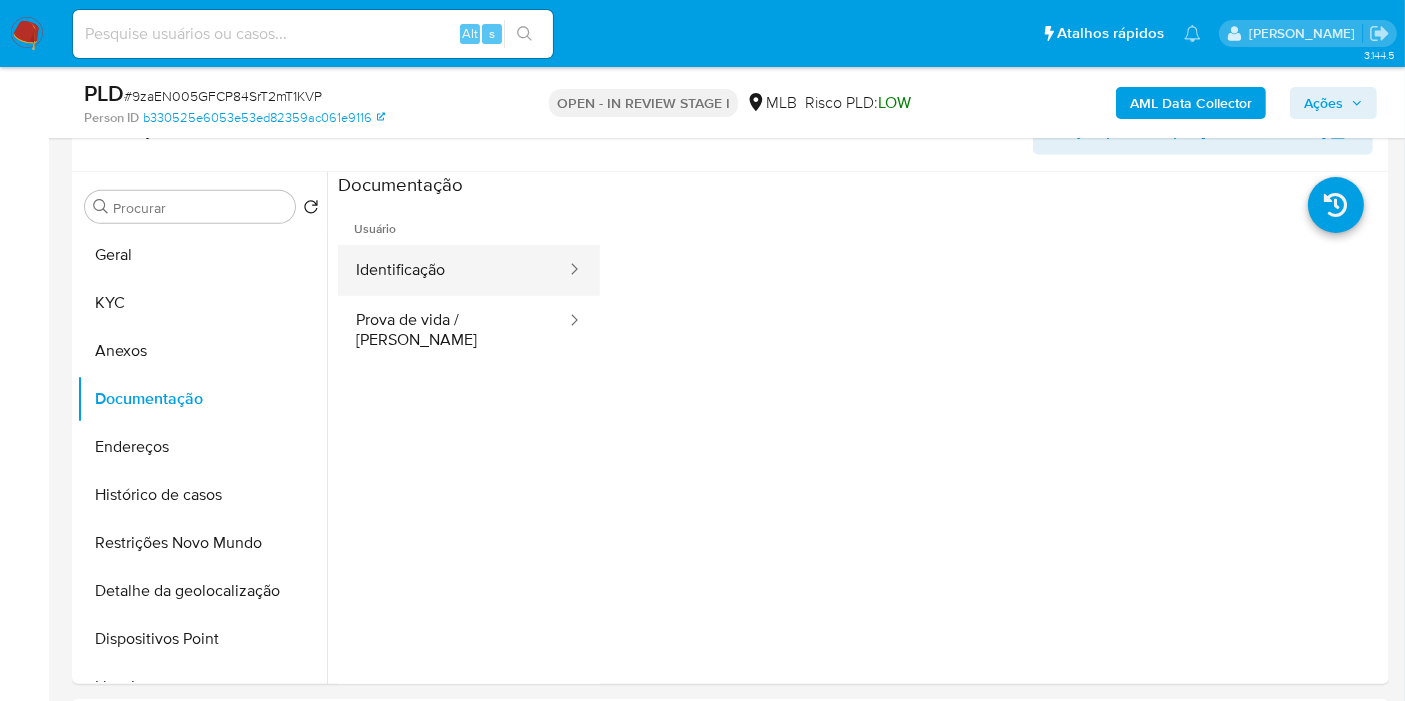 click on "Identificação" at bounding box center (453, 270) 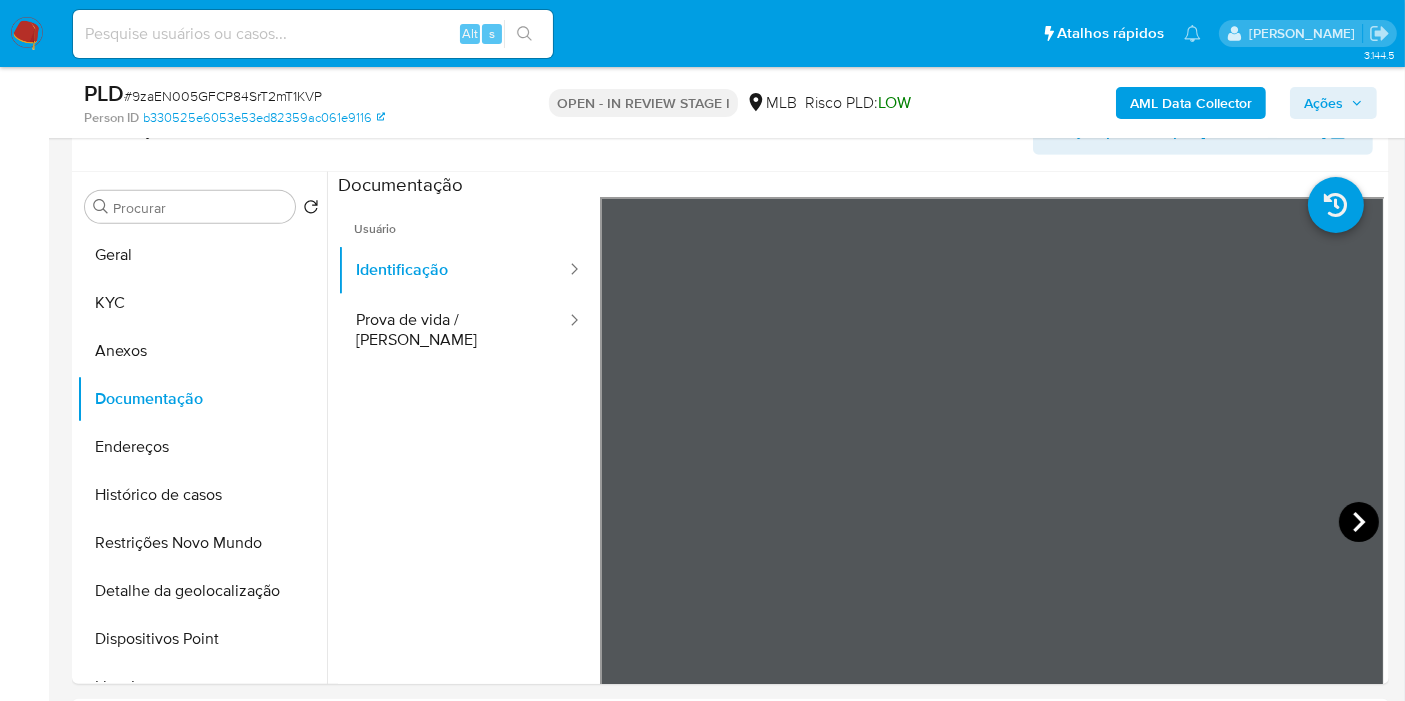 click 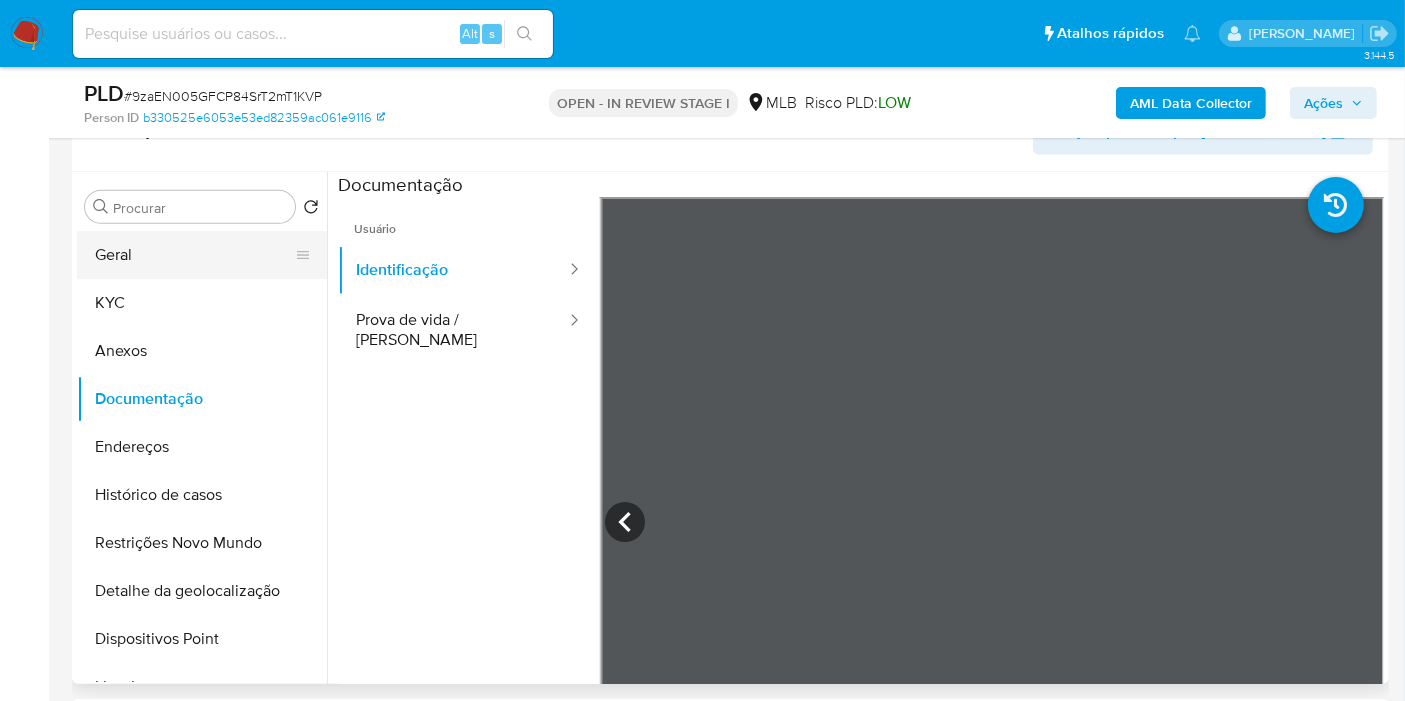 click on "Geral" at bounding box center [194, 255] 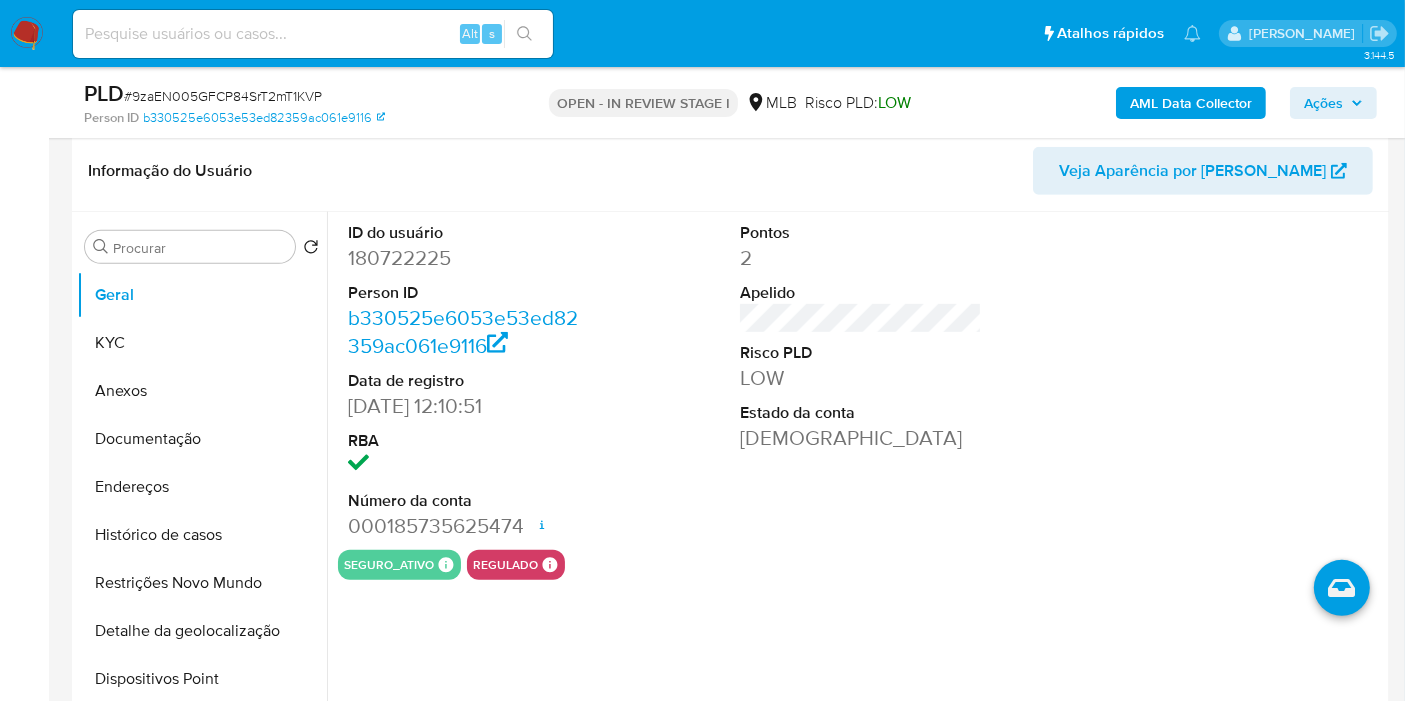type 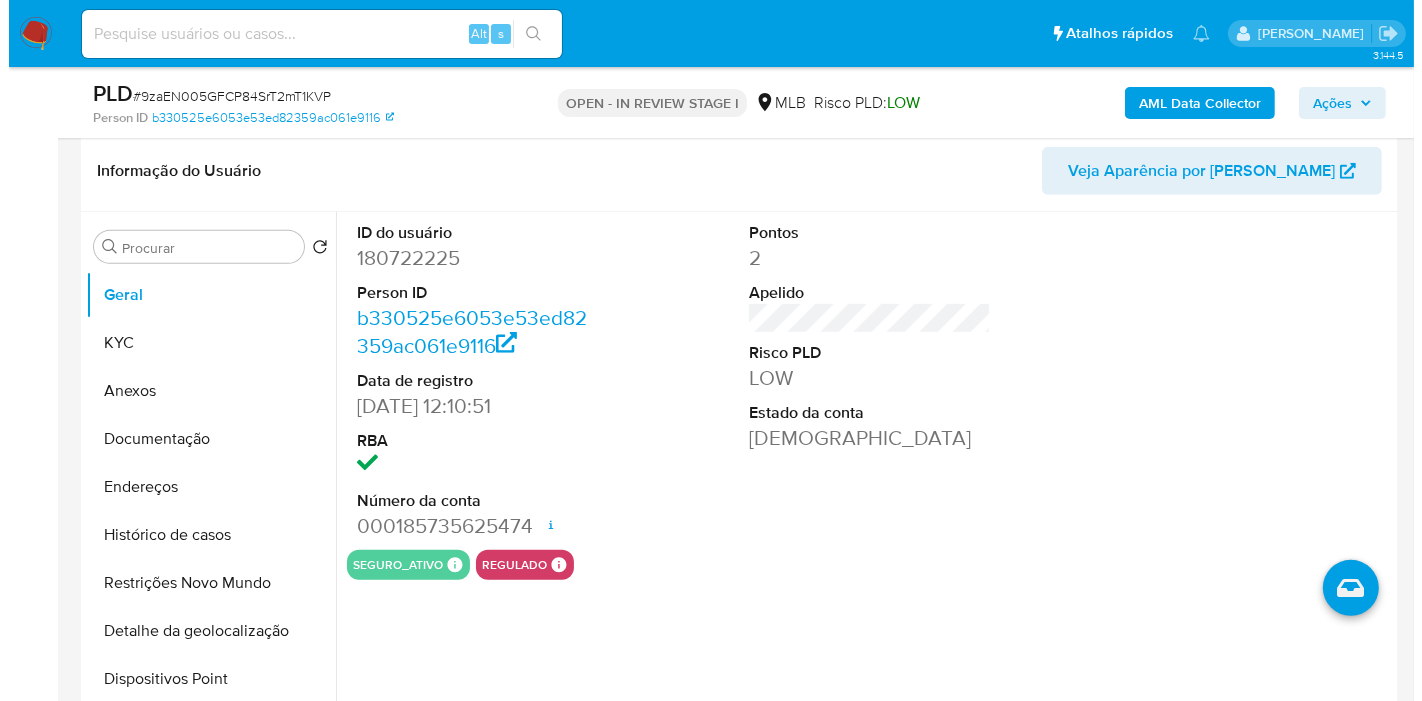 scroll, scrollTop: 828, scrollLeft: 0, axis: vertical 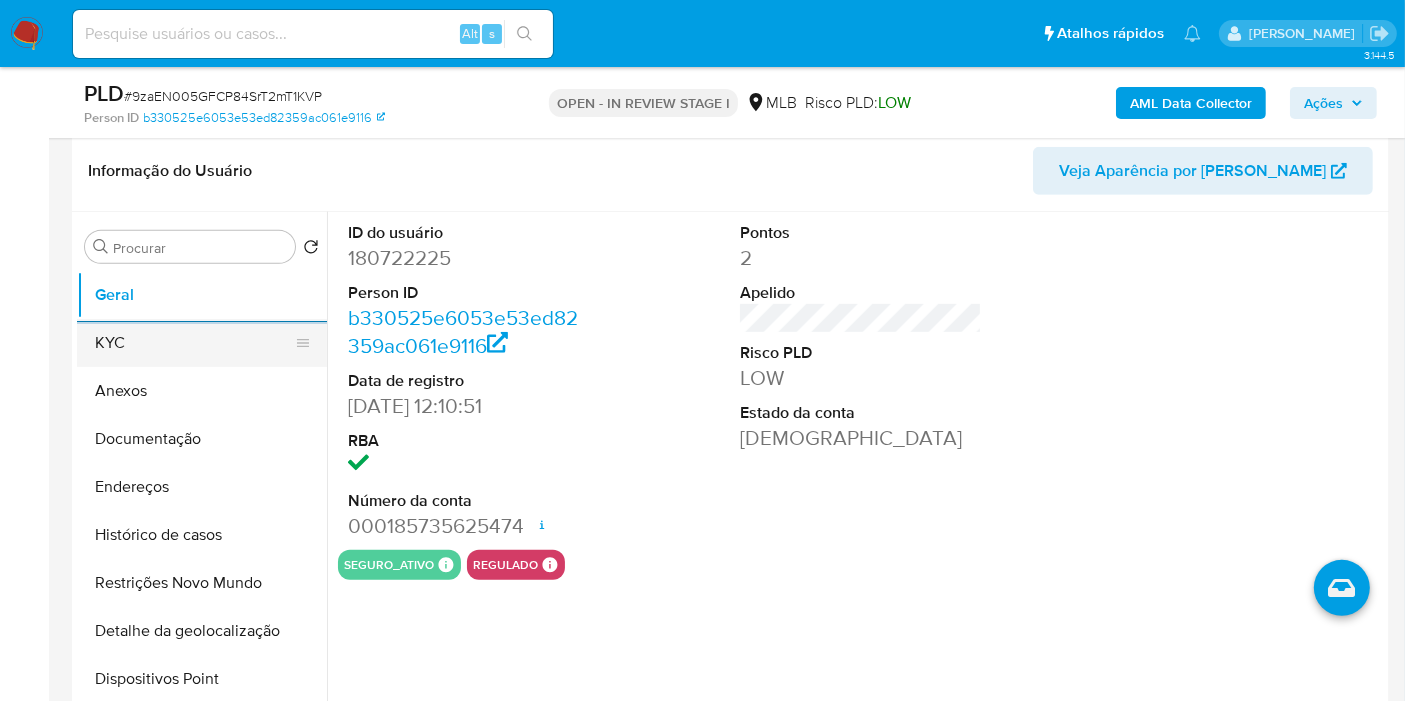 click on "KYC" at bounding box center (194, 343) 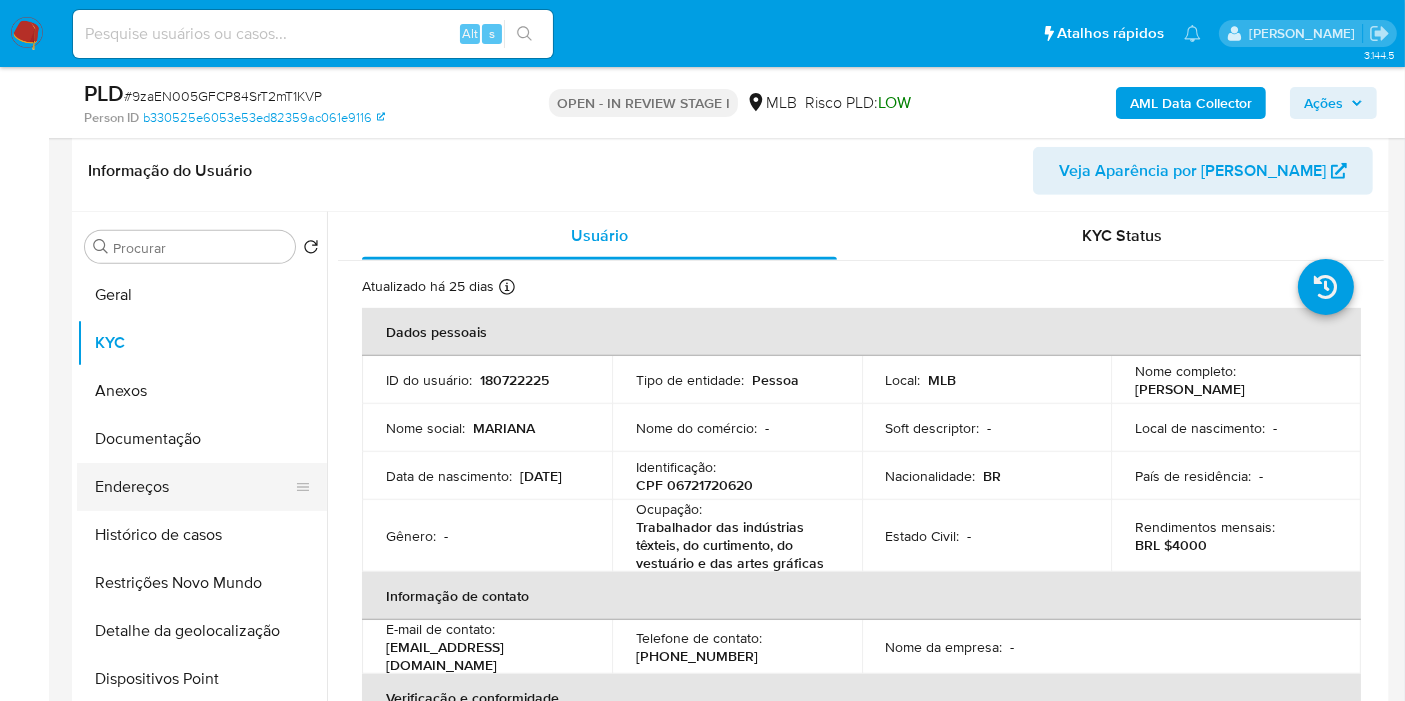 click on "Endereços" at bounding box center (194, 487) 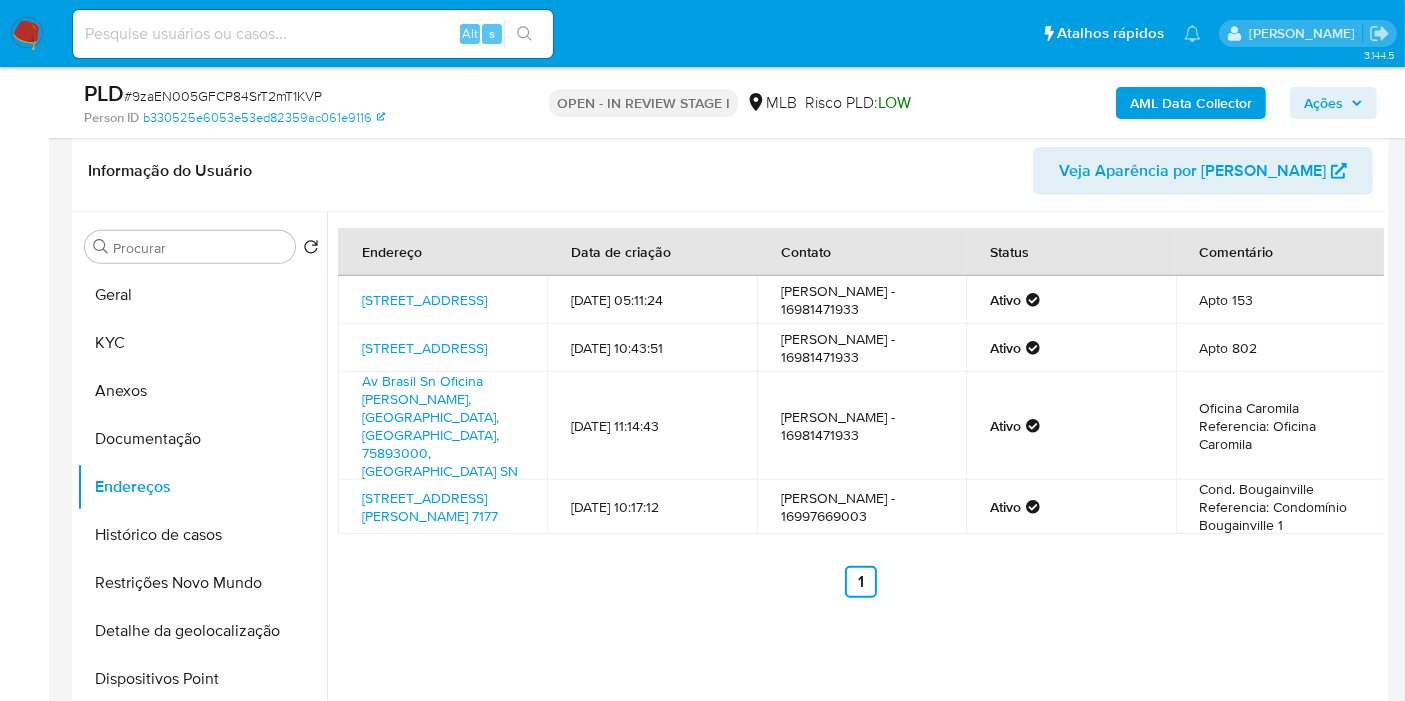type 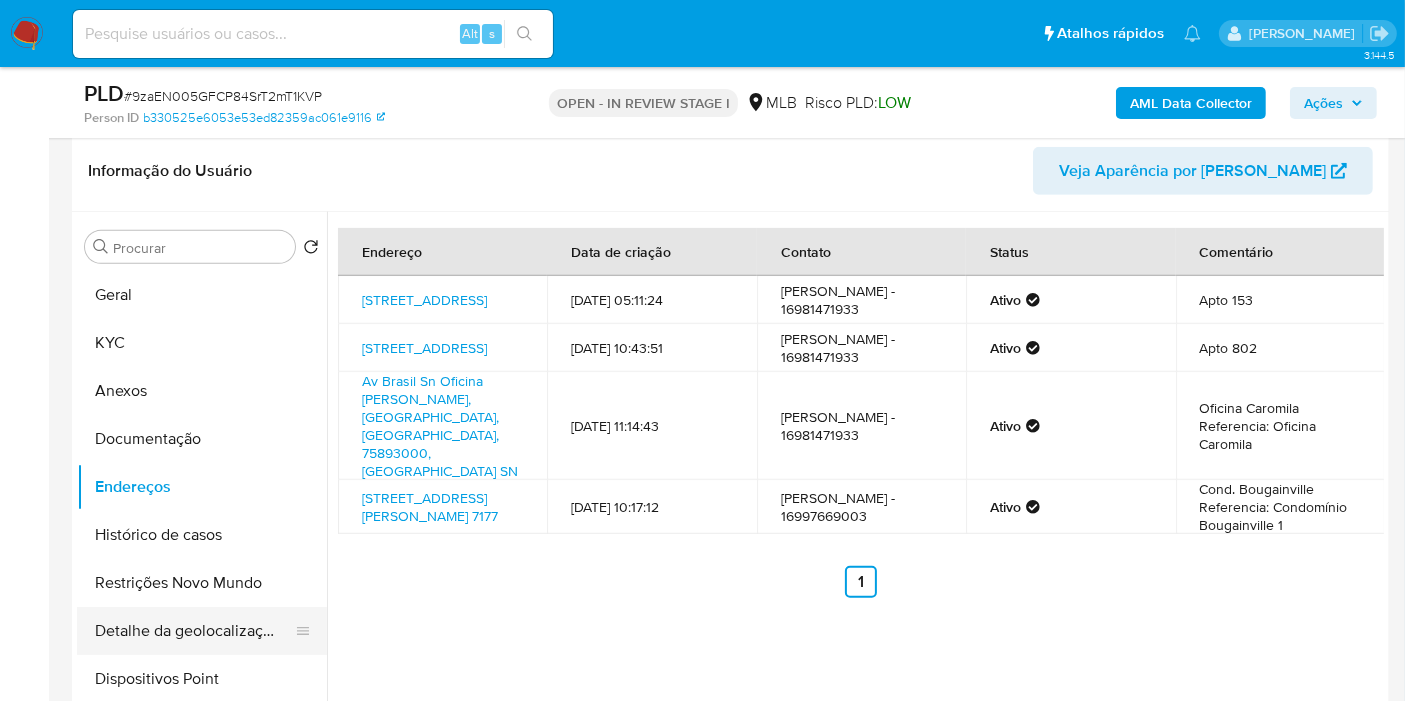 click on "Detalhe da geolocalização" at bounding box center [194, 631] 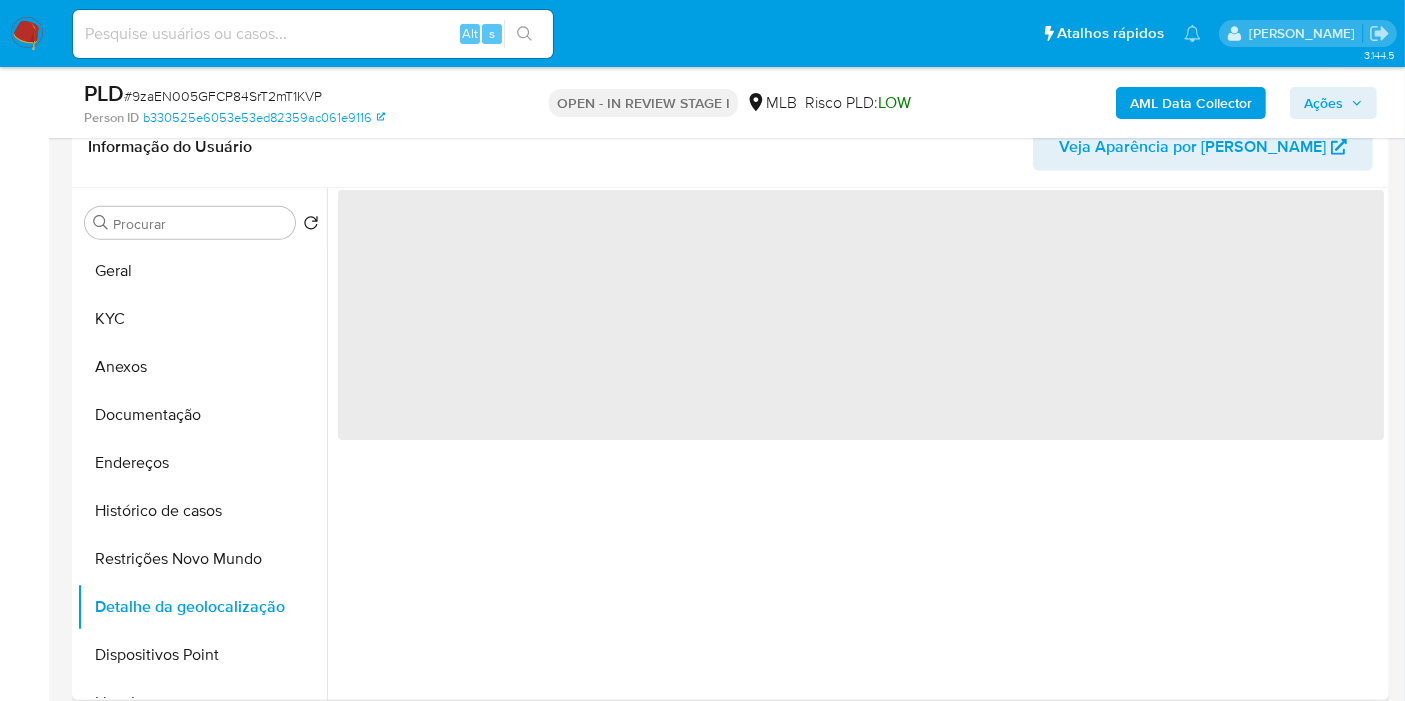 type 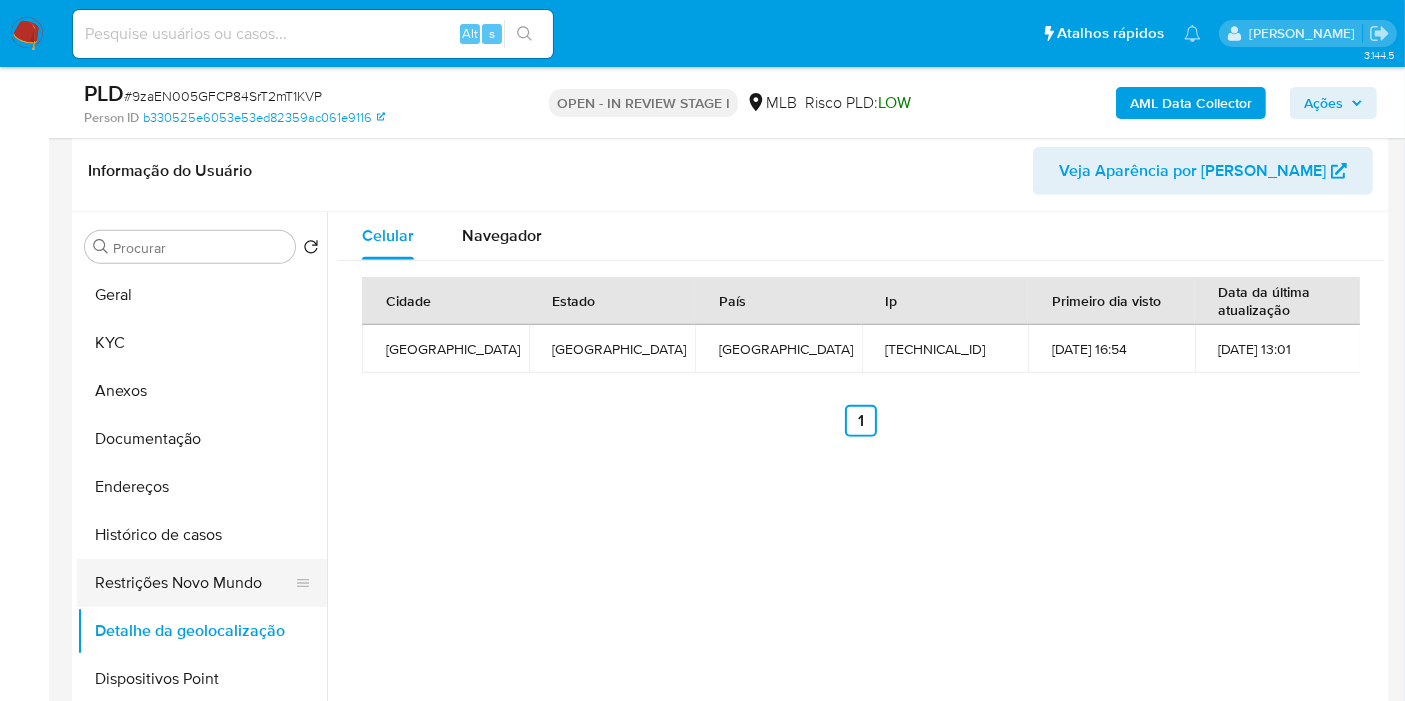 click on "Restrições Novo Mundo" at bounding box center [194, 583] 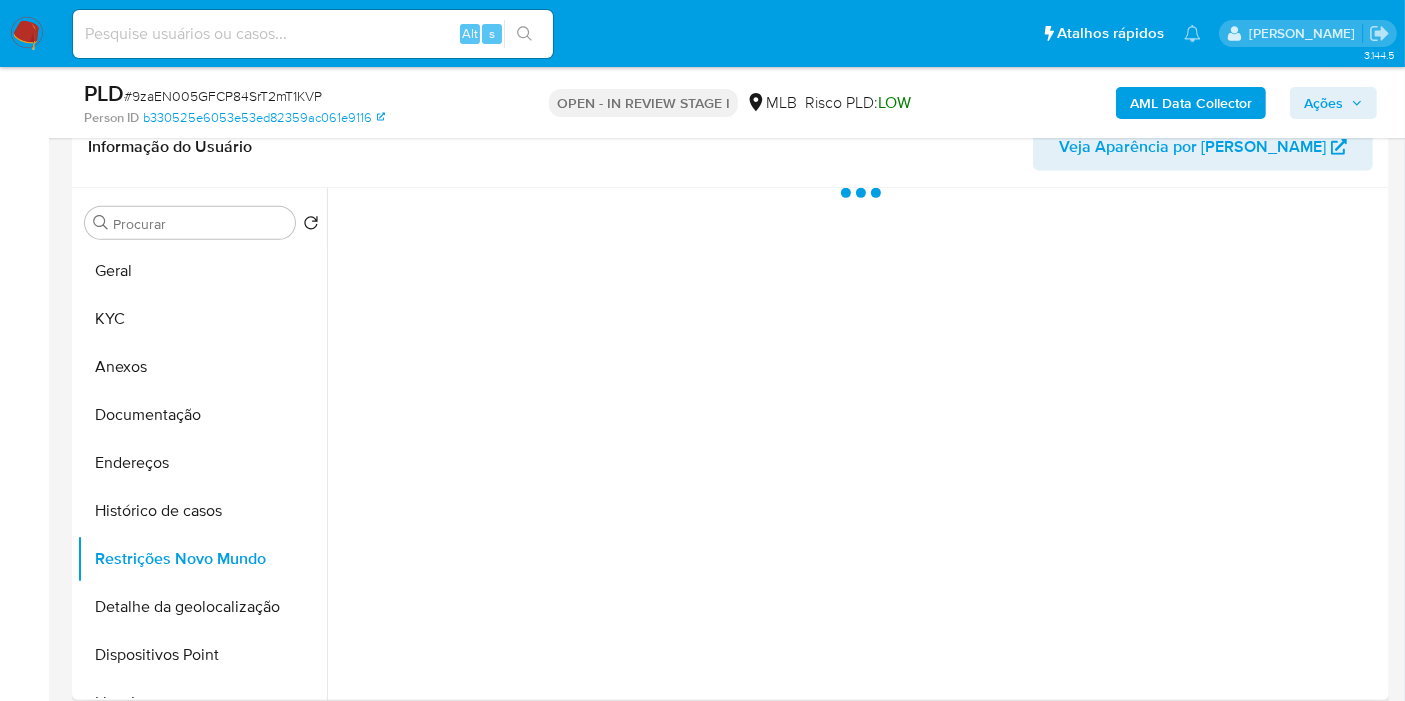 type 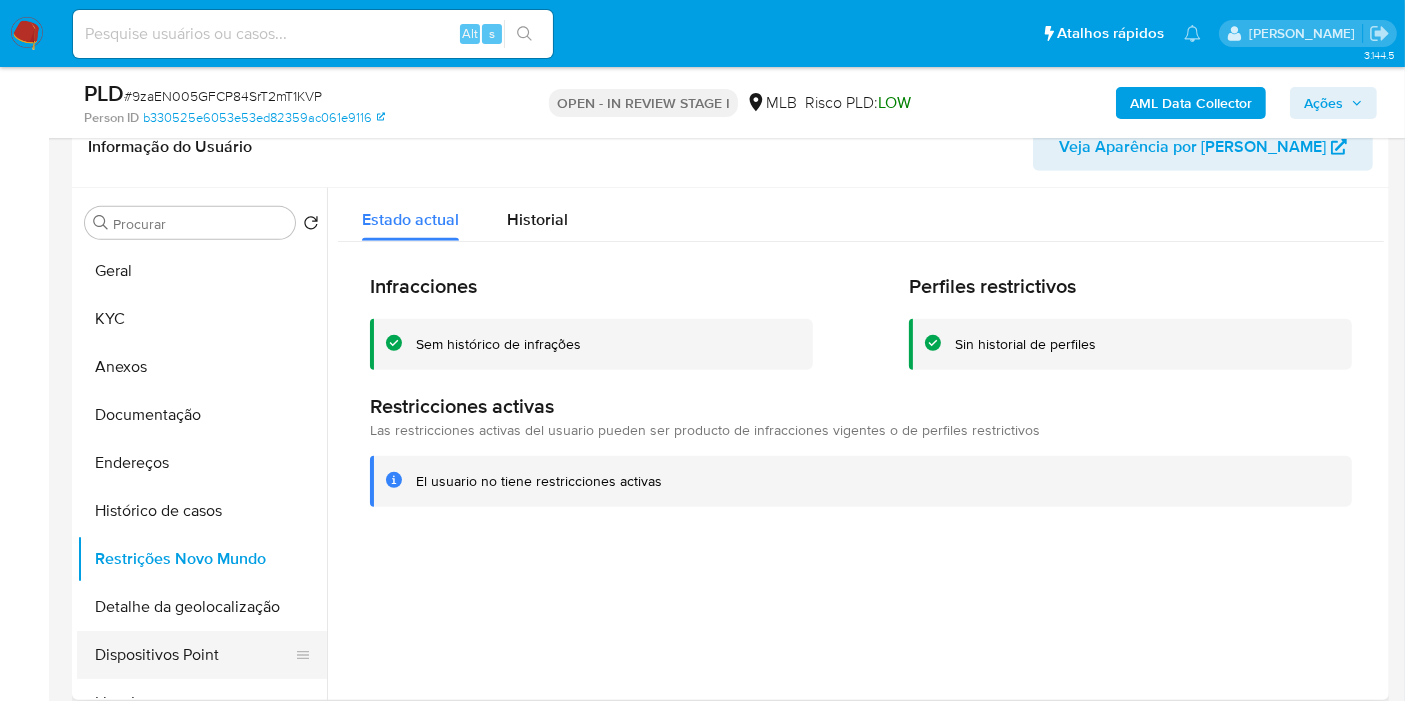 click on "Dispositivos Point" at bounding box center [194, 655] 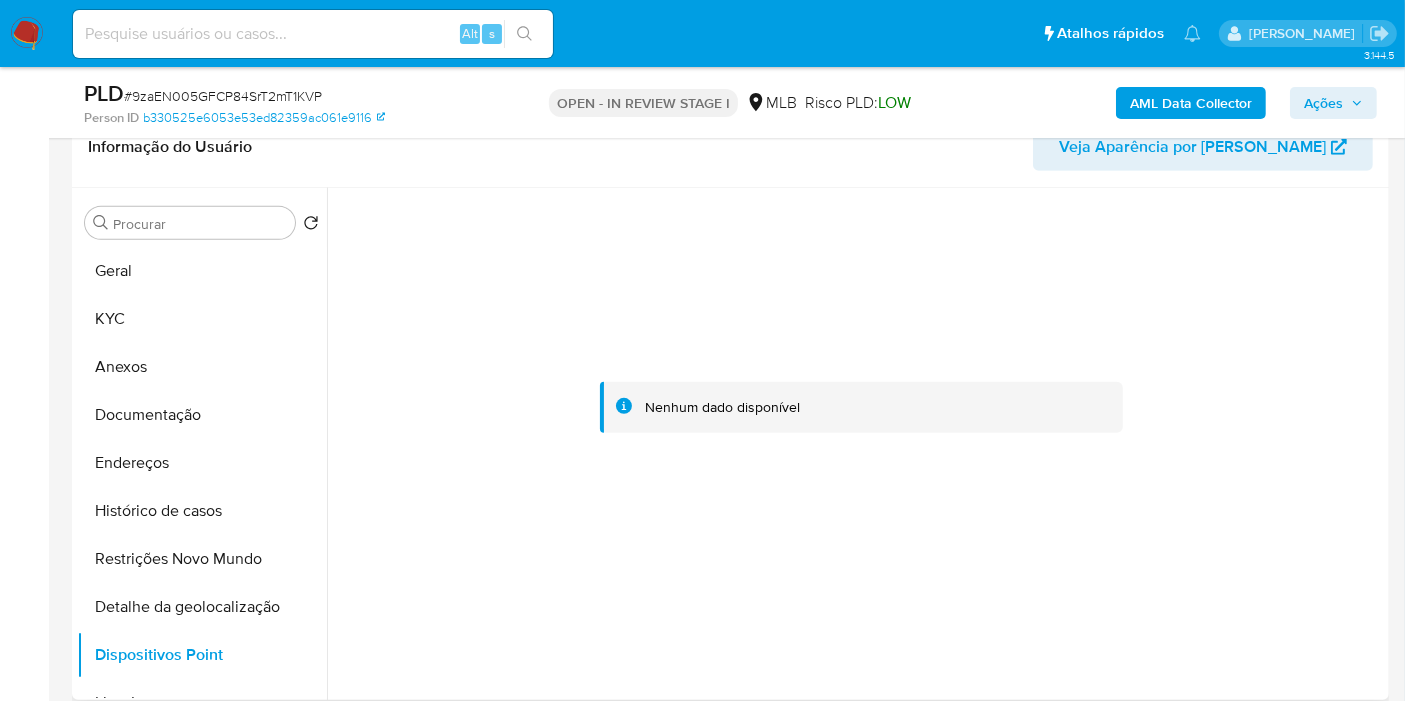 type 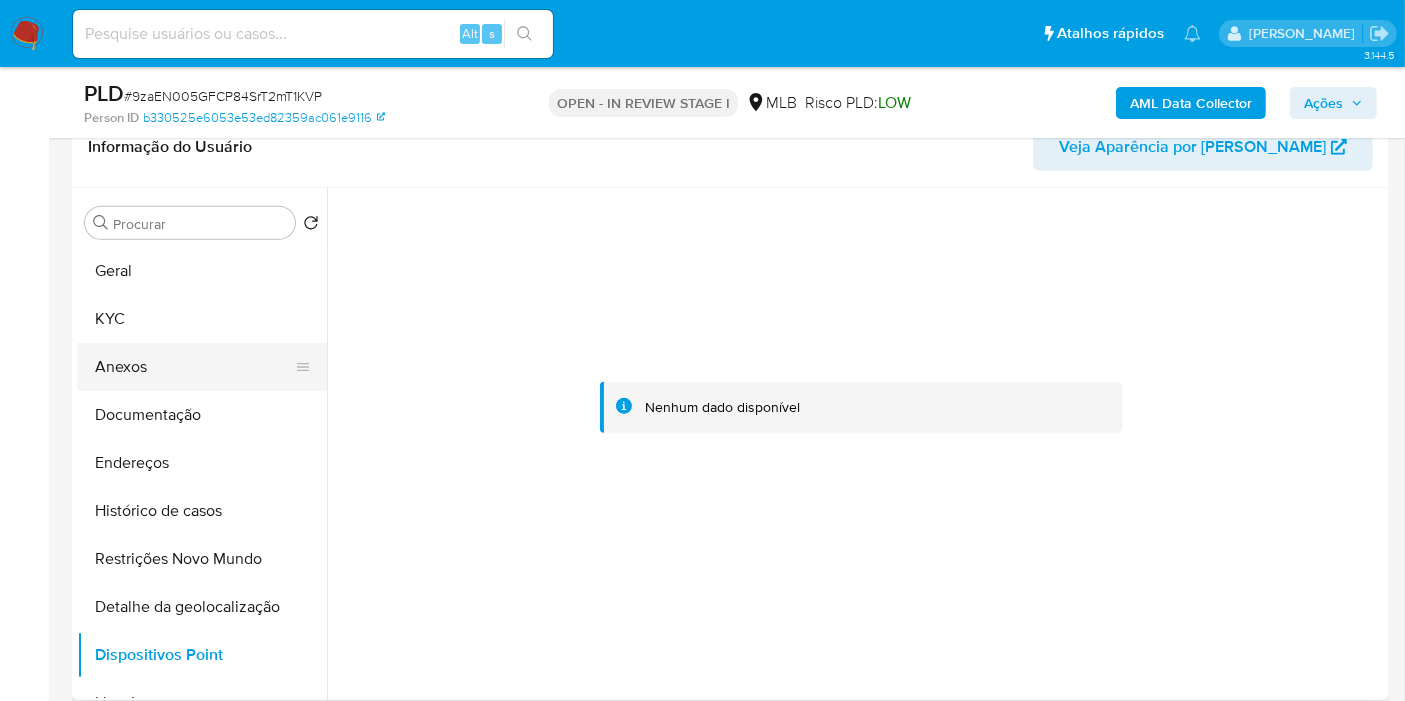 click on "Anexos" at bounding box center [194, 367] 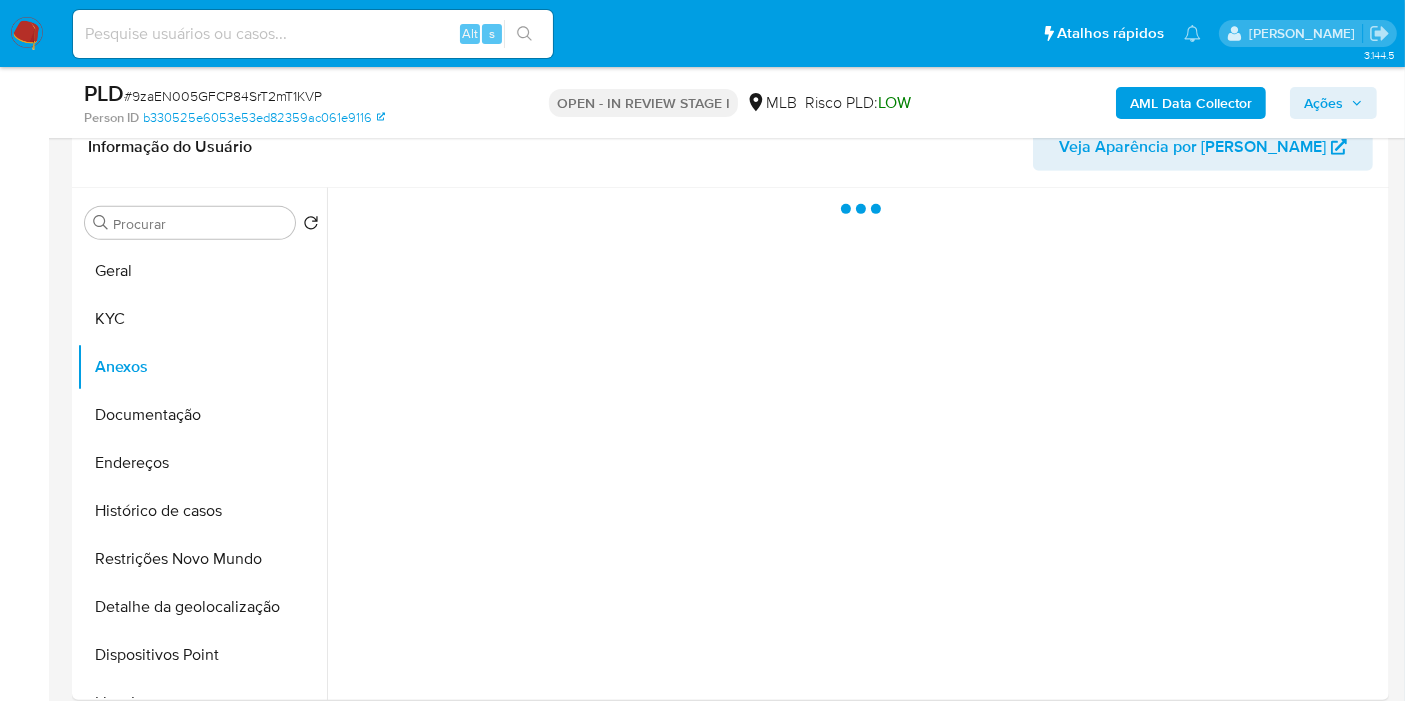 click on "Ações" at bounding box center [1333, 103] 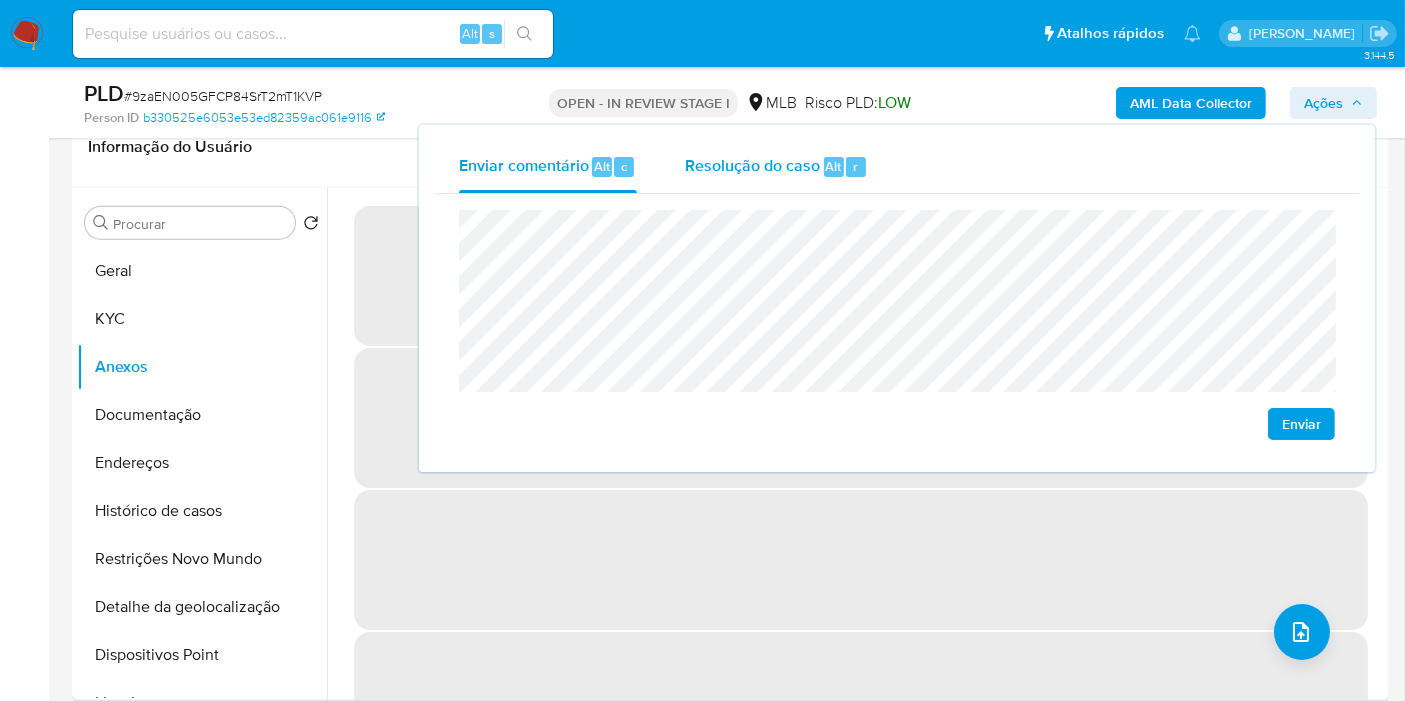 click on "Resolução do caso Alt r" at bounding box center [776, 167] 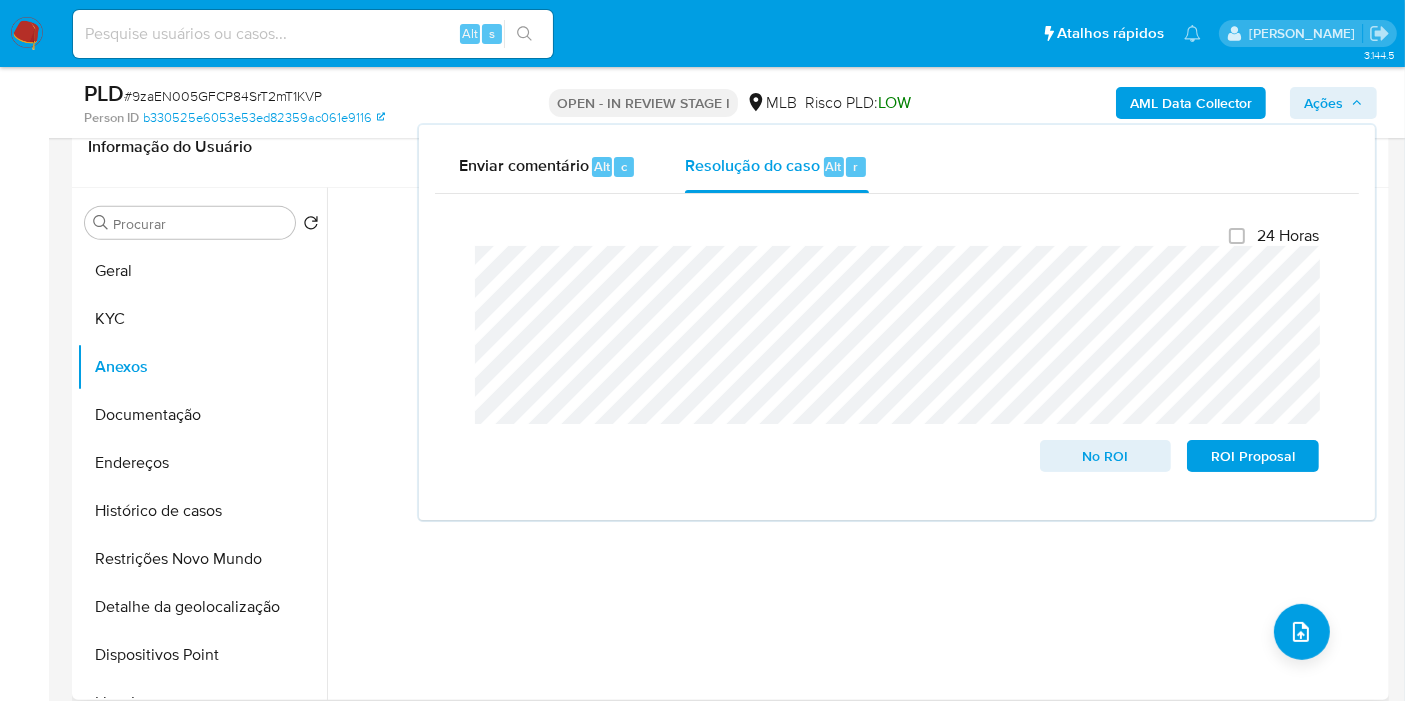 click on "Nenhum dado disponível" at bounding box center [855, 444] 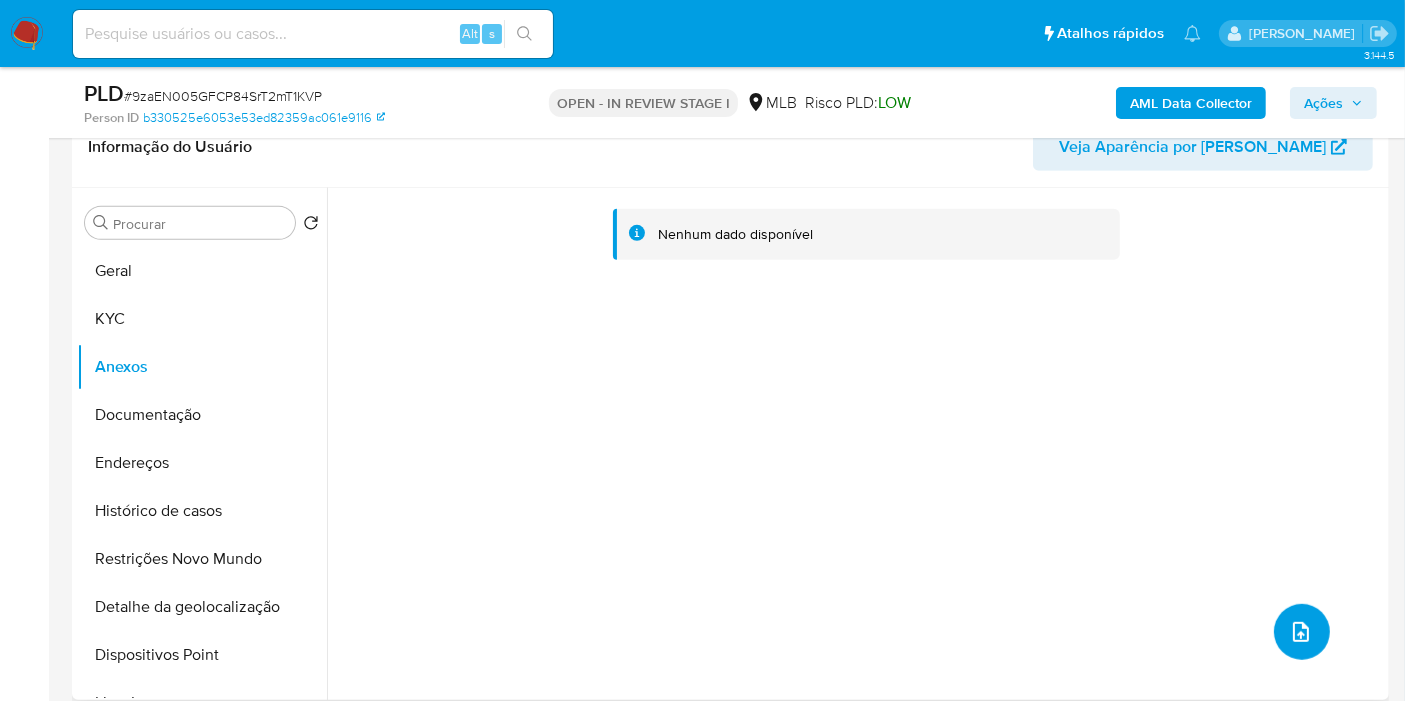 click 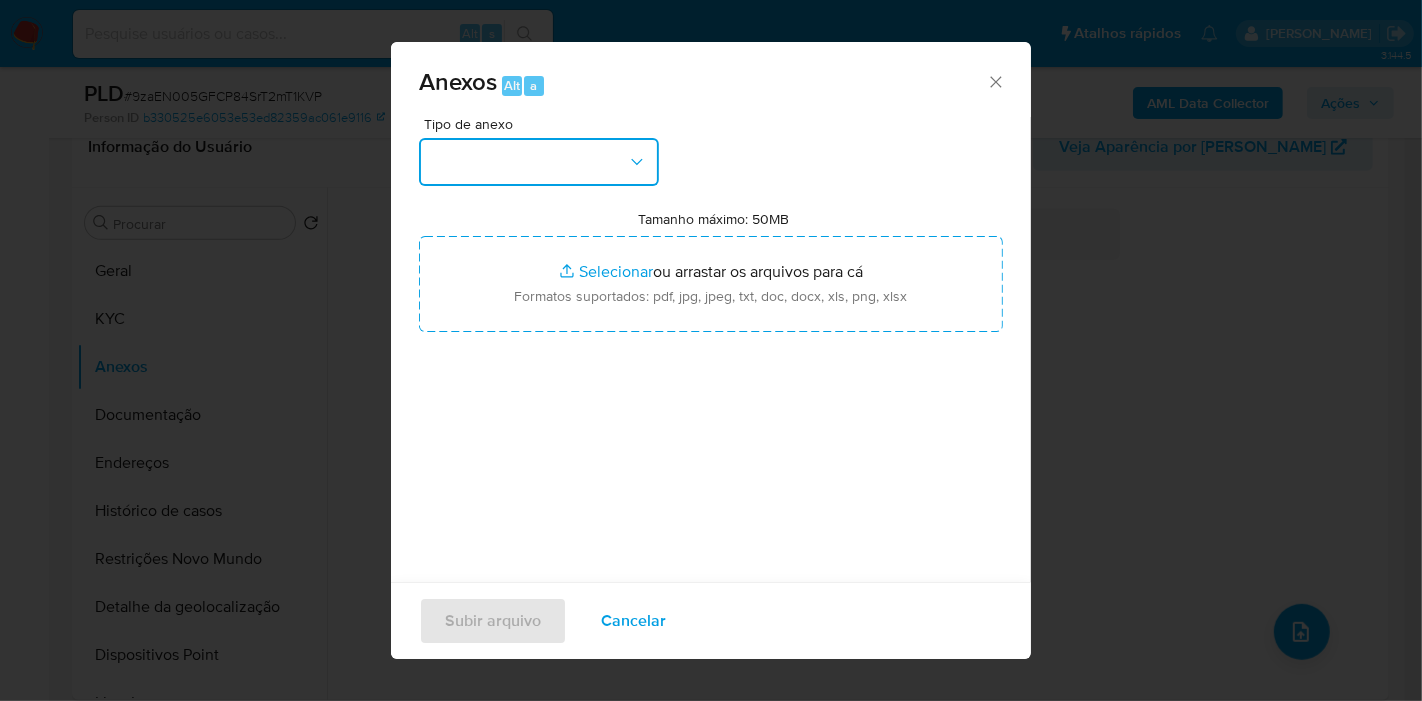 click at bounding box center (539, 162) 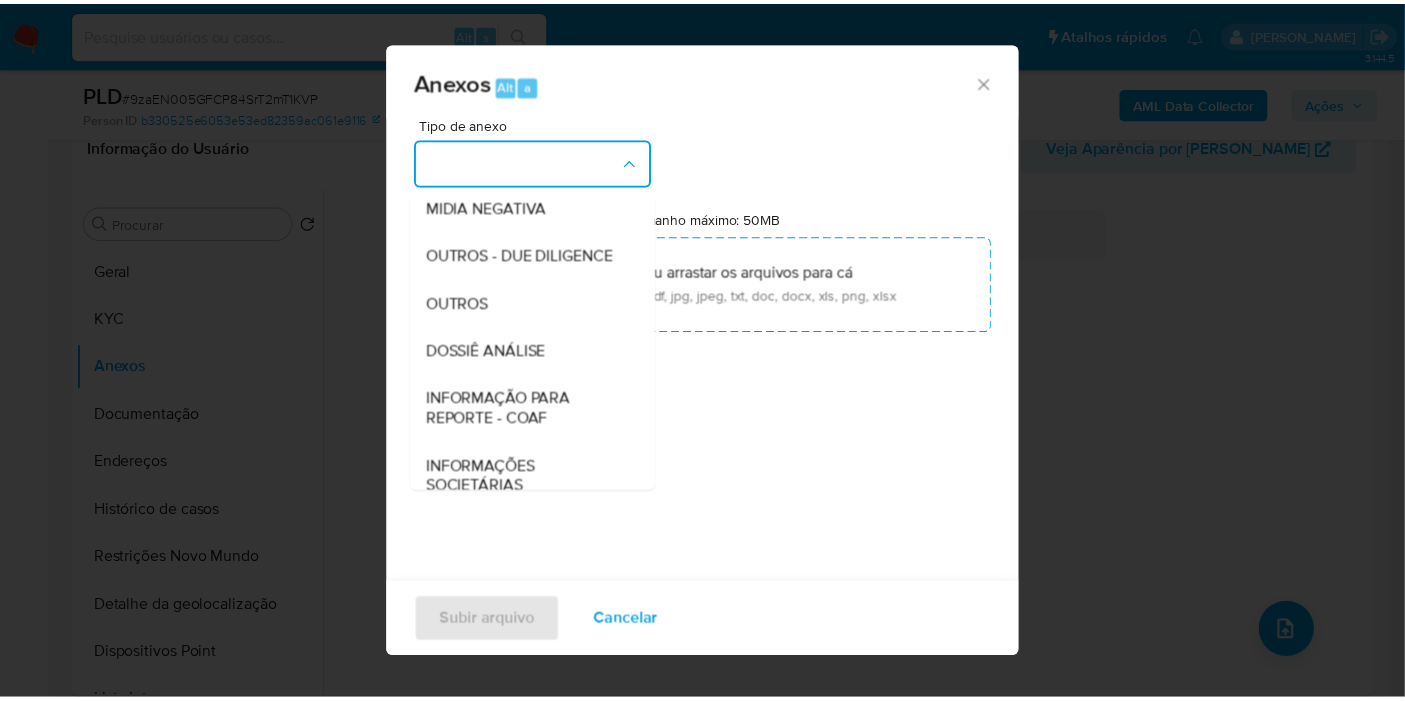 scroll, scrollTop: 307, scrollLeft: 0, axis: vertical 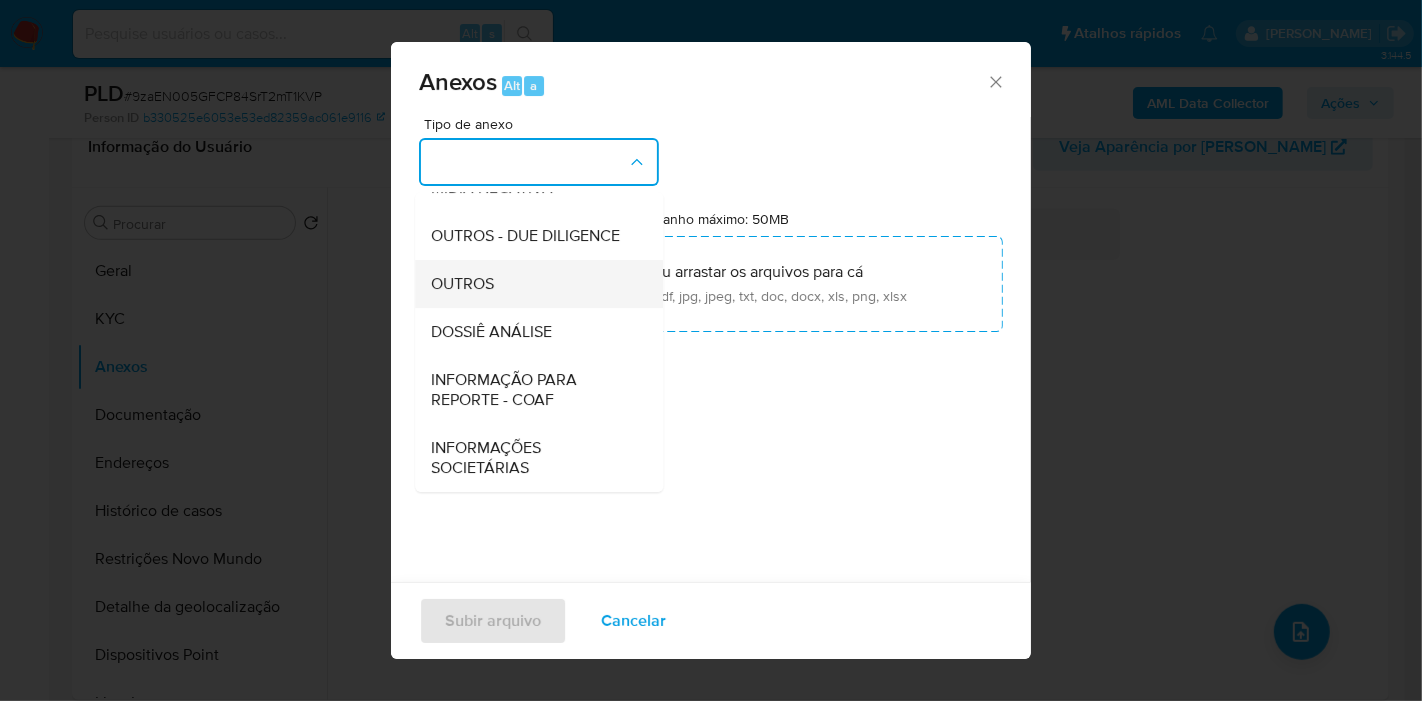 click on "OUTROS" at bounding box center [533, 284] 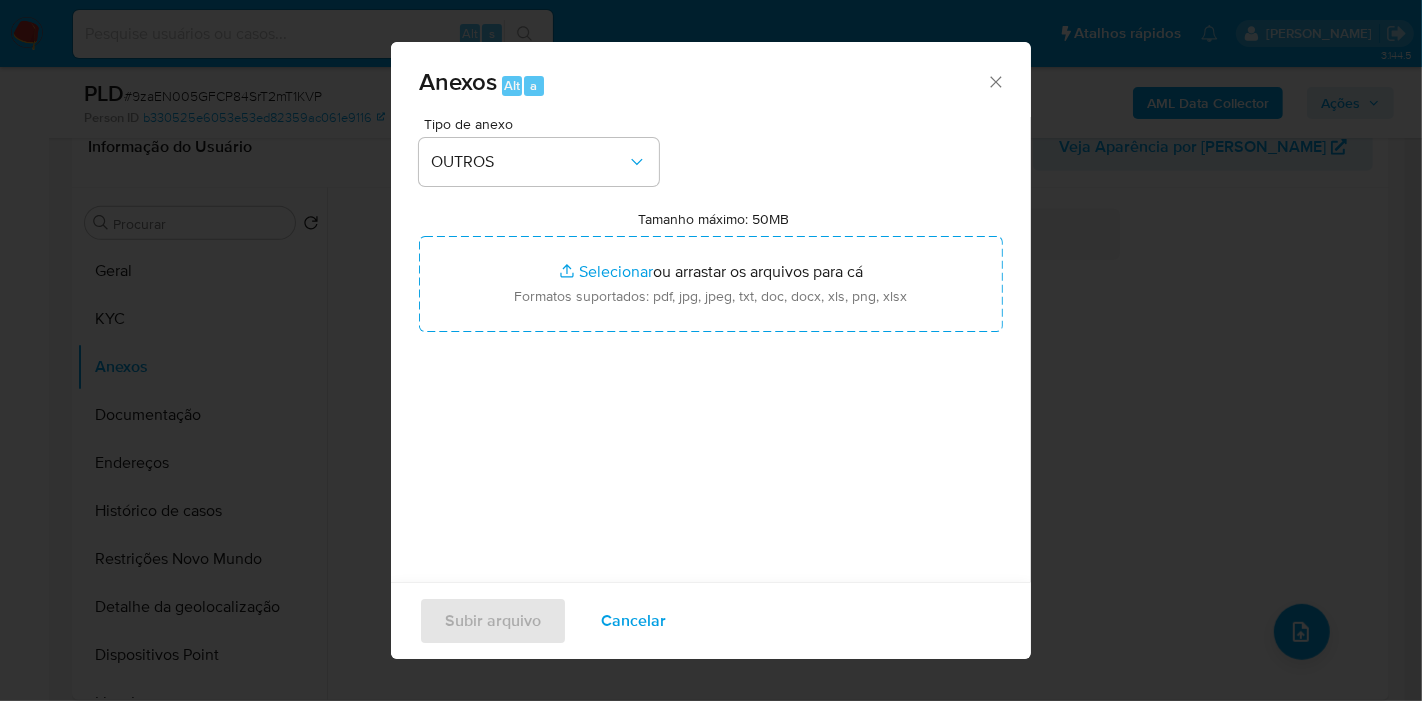 click on "Tamanho máximo: 50MB Selecionar arquivos" at bounding box center (711, 284) 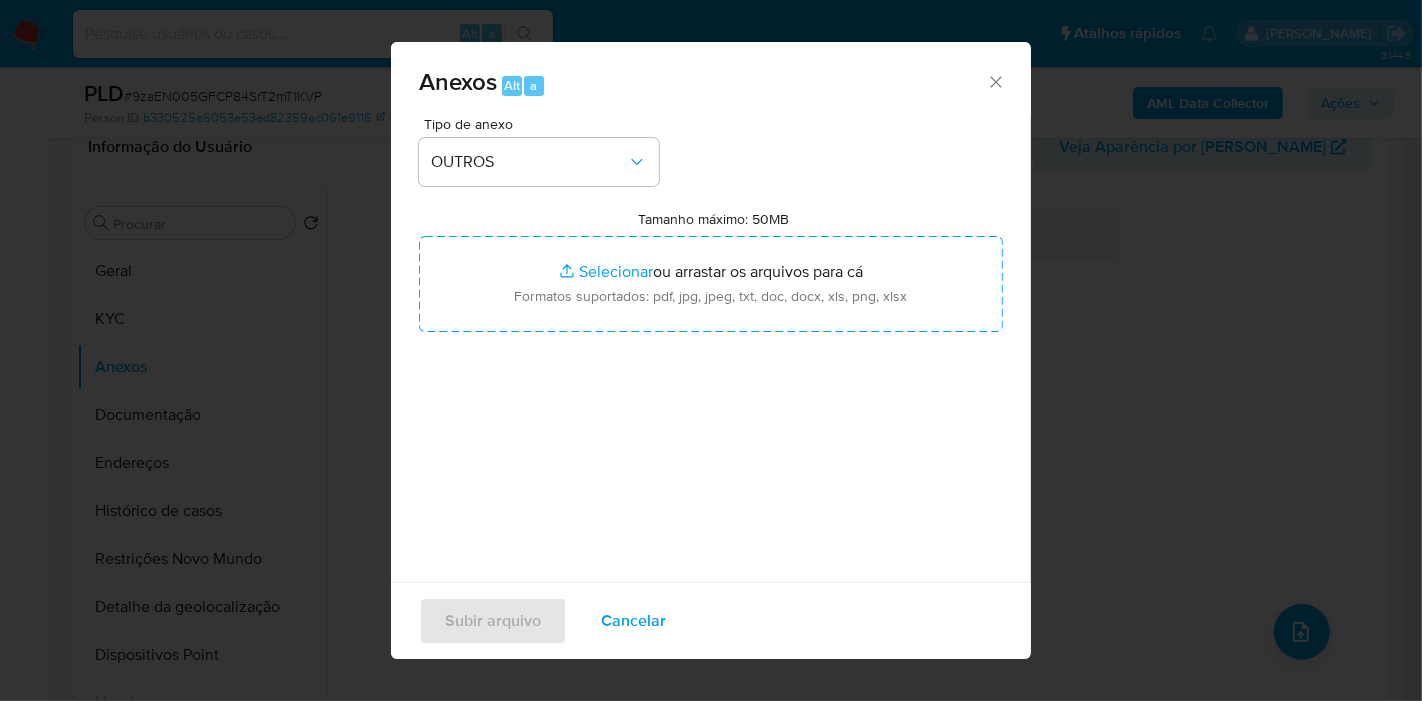 type on "C:\fakepath\XXX - CPF 06721720620 - [PERSON_NAME].pdf" 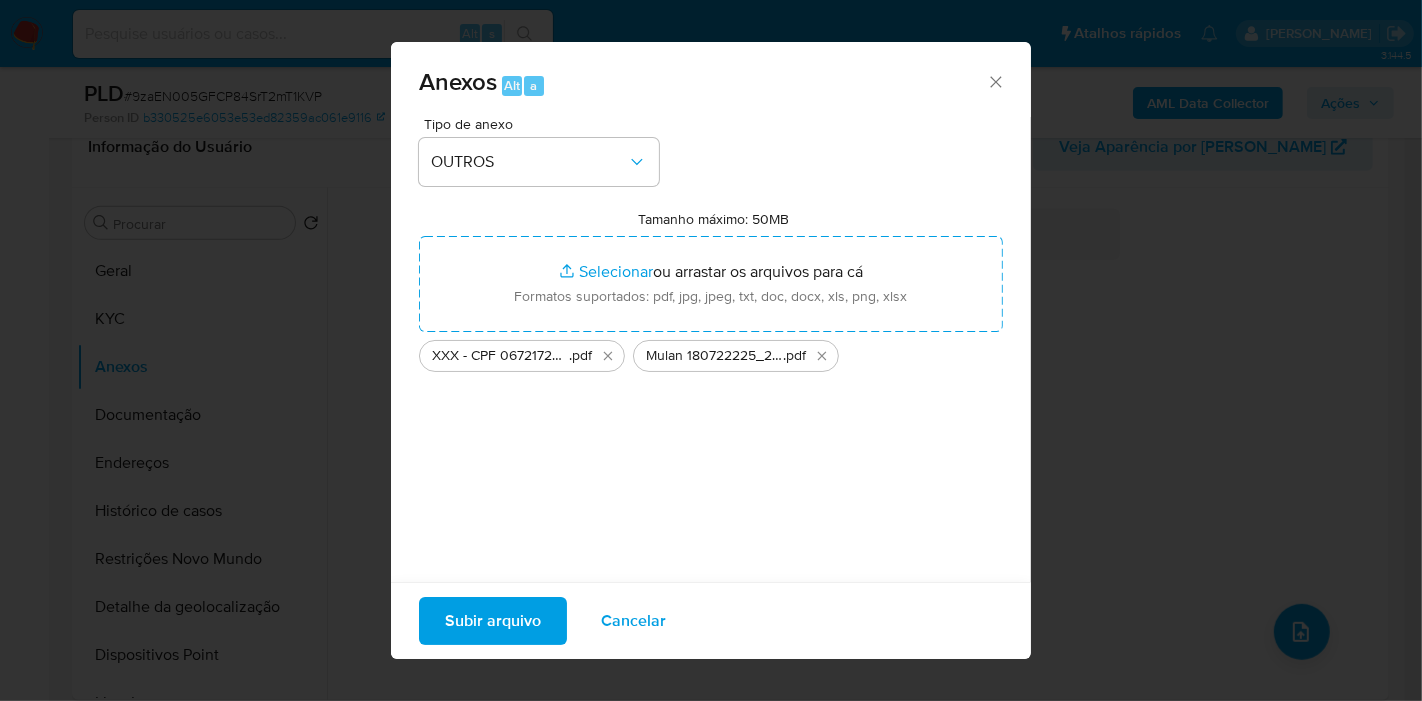 click on "Subir arquivo" at bounding box center (493, 621) 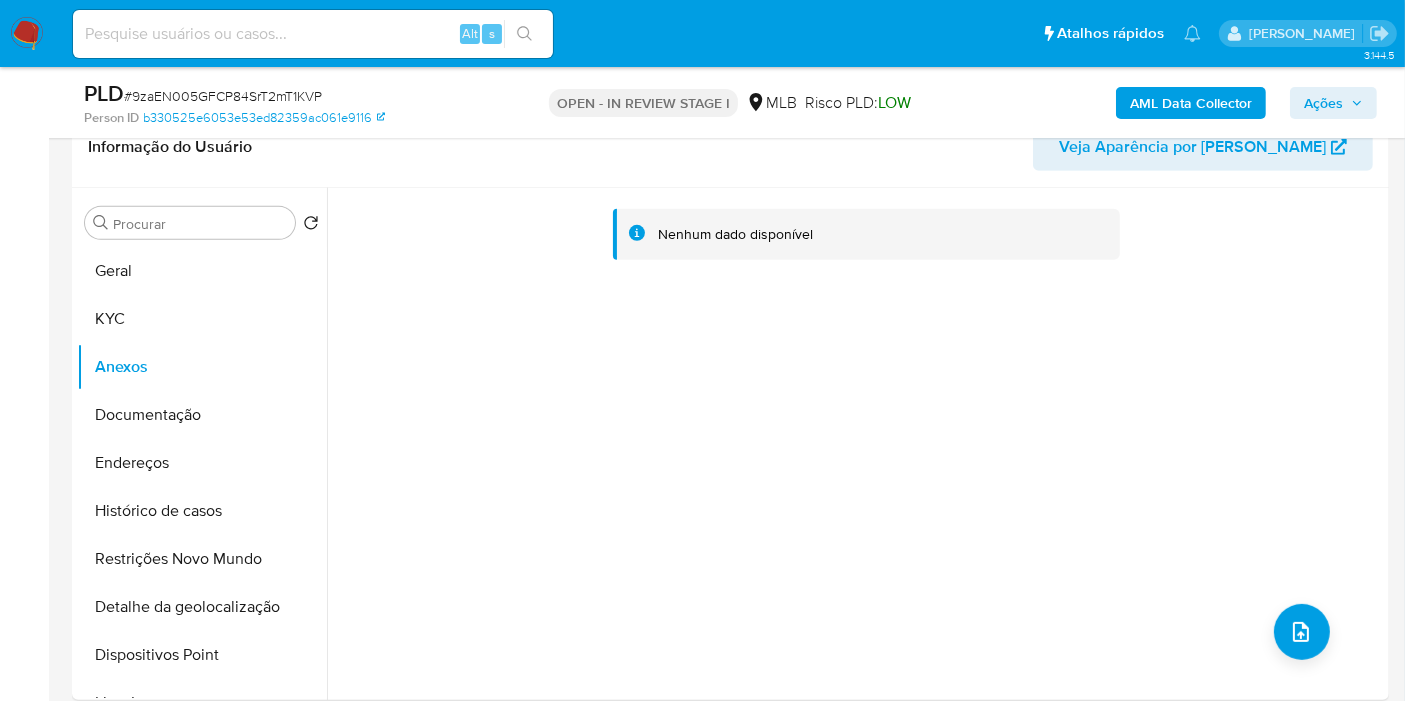 click on "Ações" at bounding box center [1323, 103] 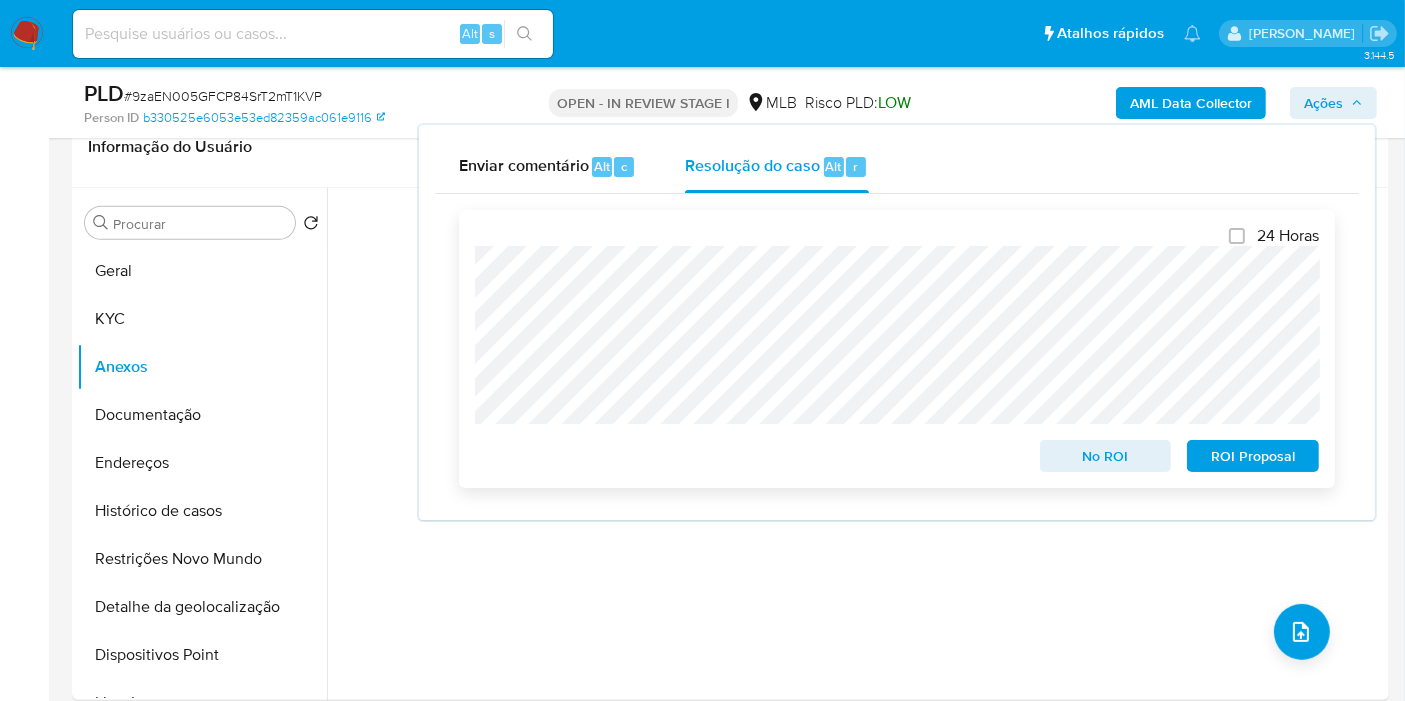 click on "No ROI" at bounding box center [1106, 456] 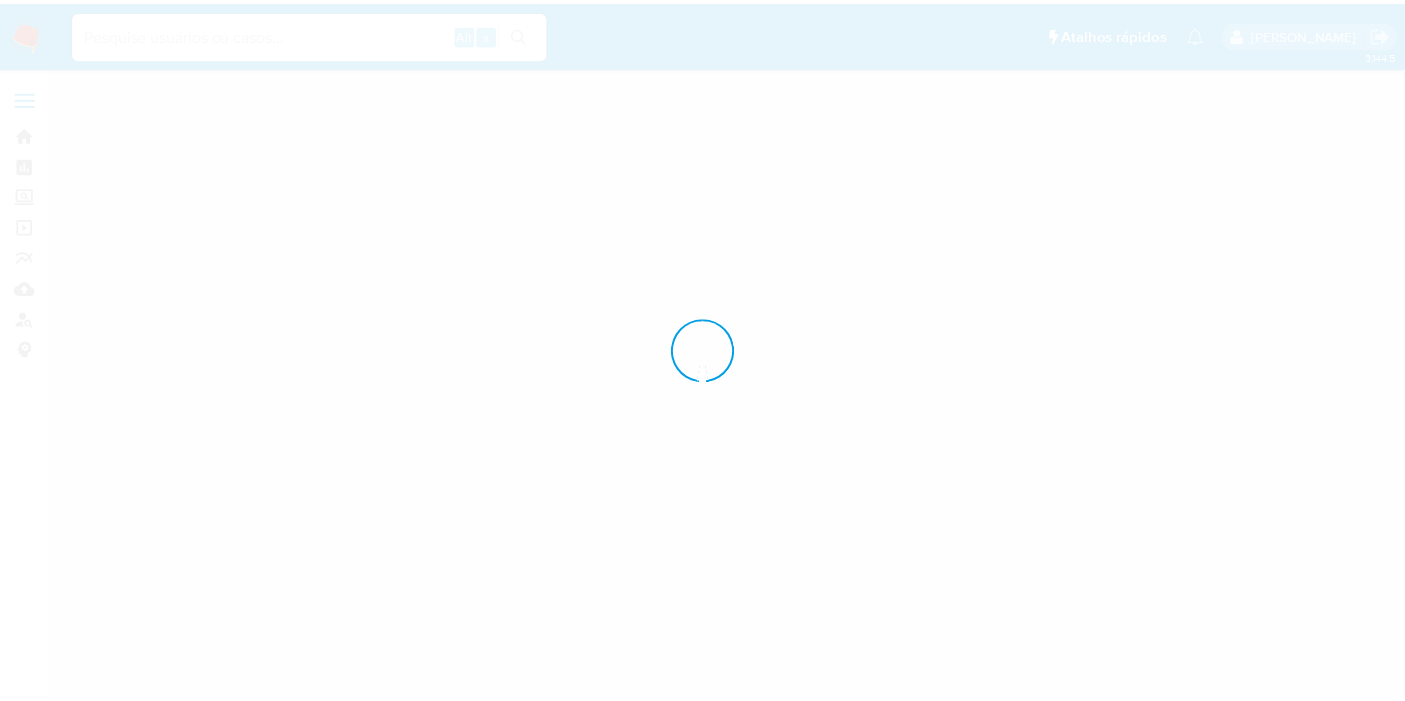 scroll, scrollTop: 0, scrollLeft: 0, axis: both 